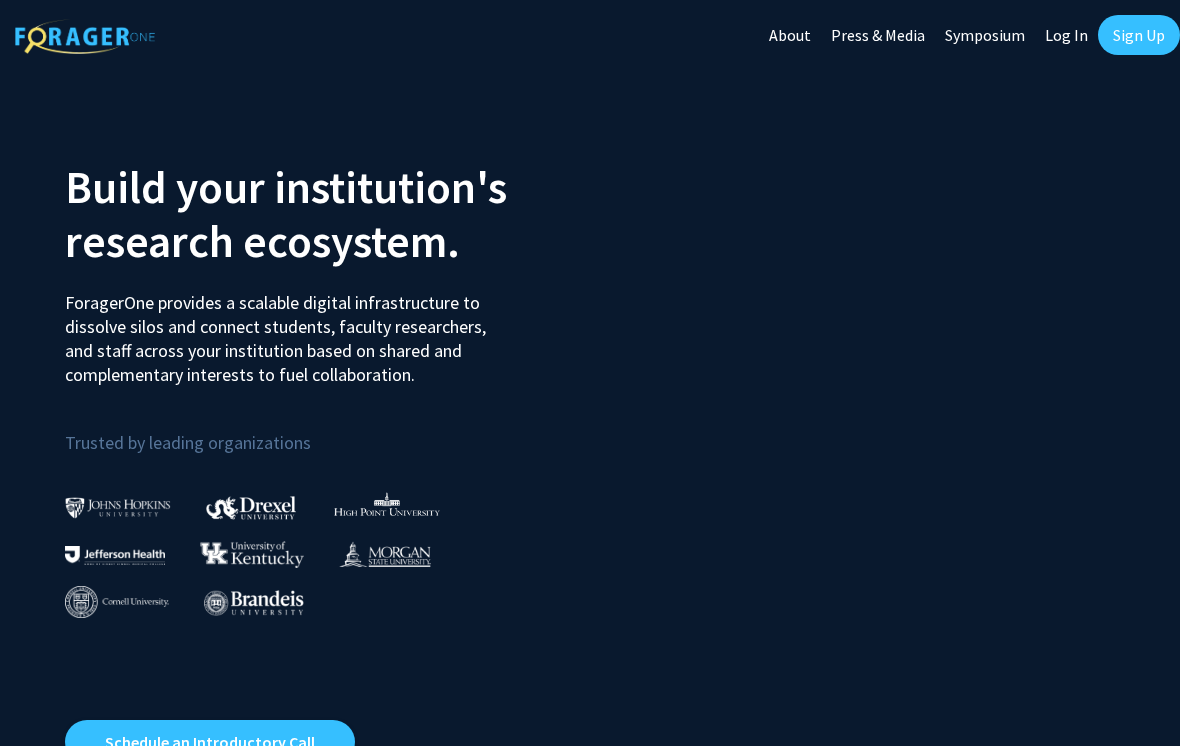 scroll, scrollTop: 0, scrollLeft: 0, axis: both 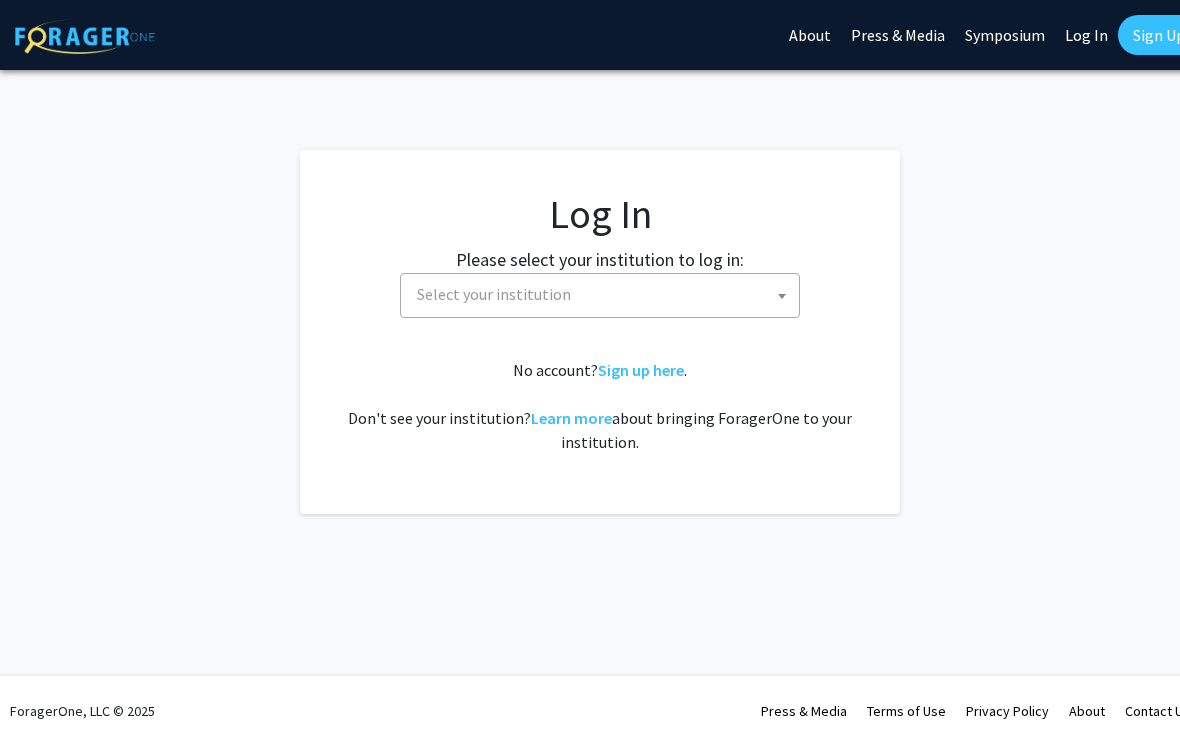select 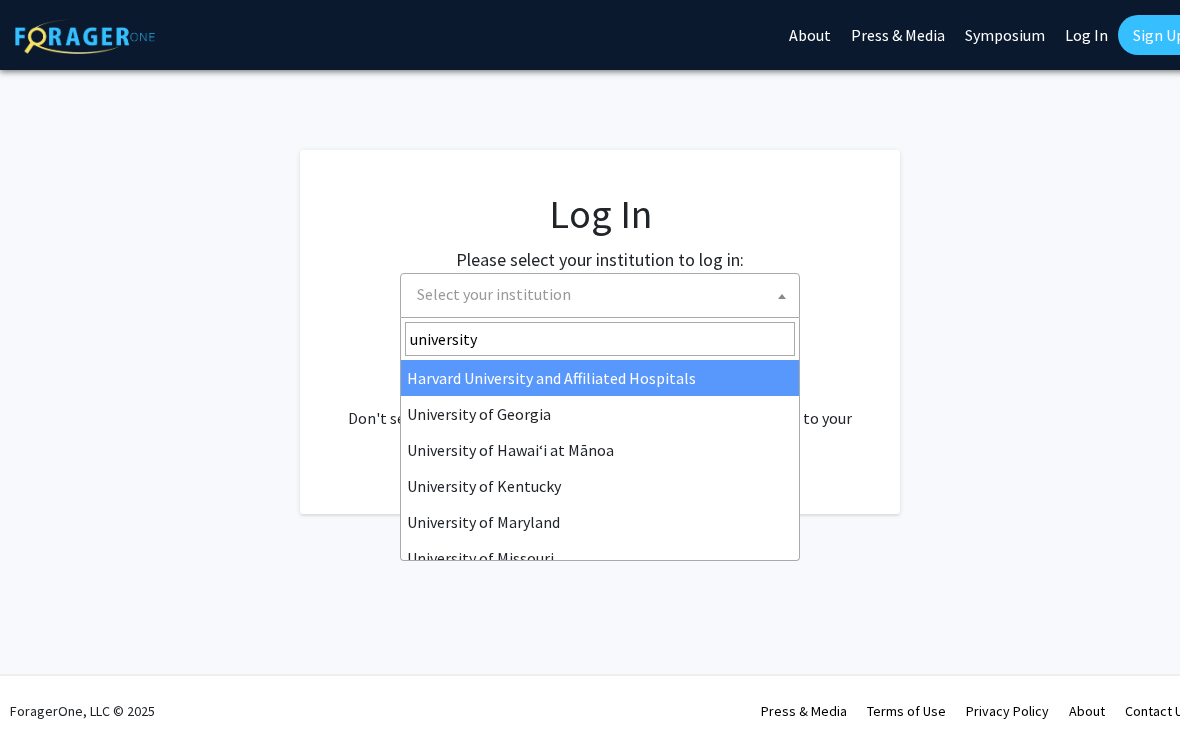 type on "university o" 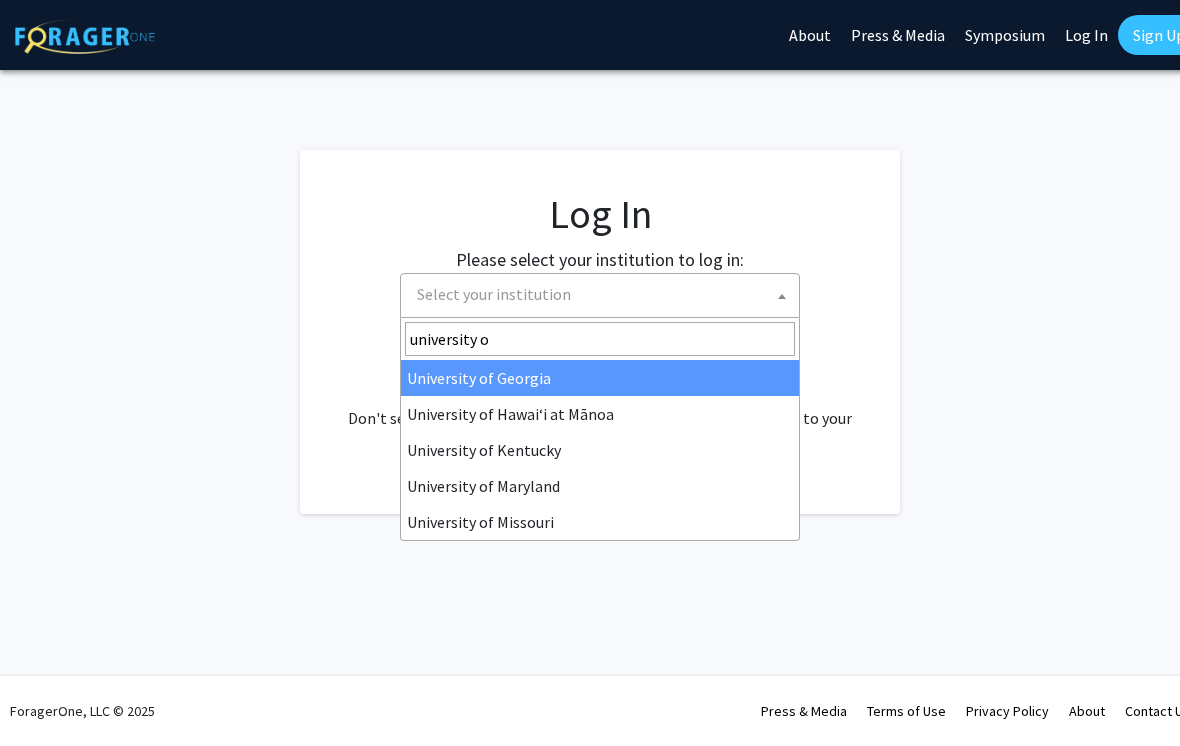 select on "13" 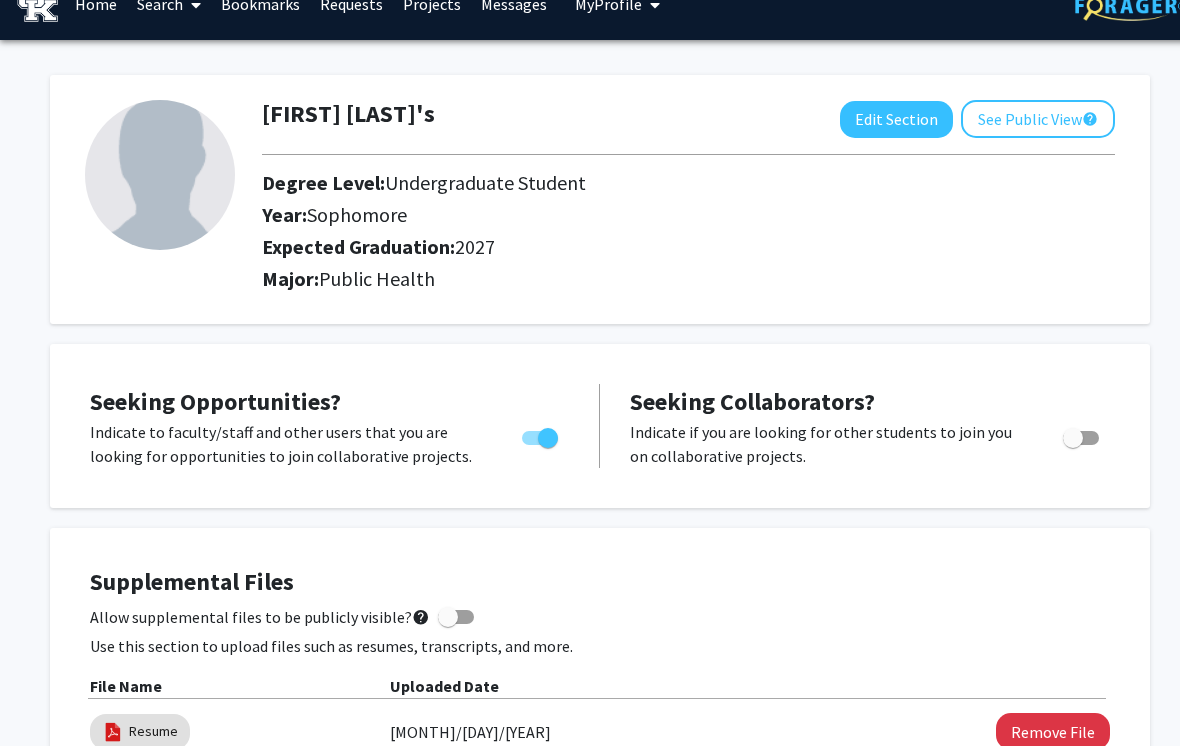 scroll, scrollTop: 0, scrollLeft: 0, axis: both 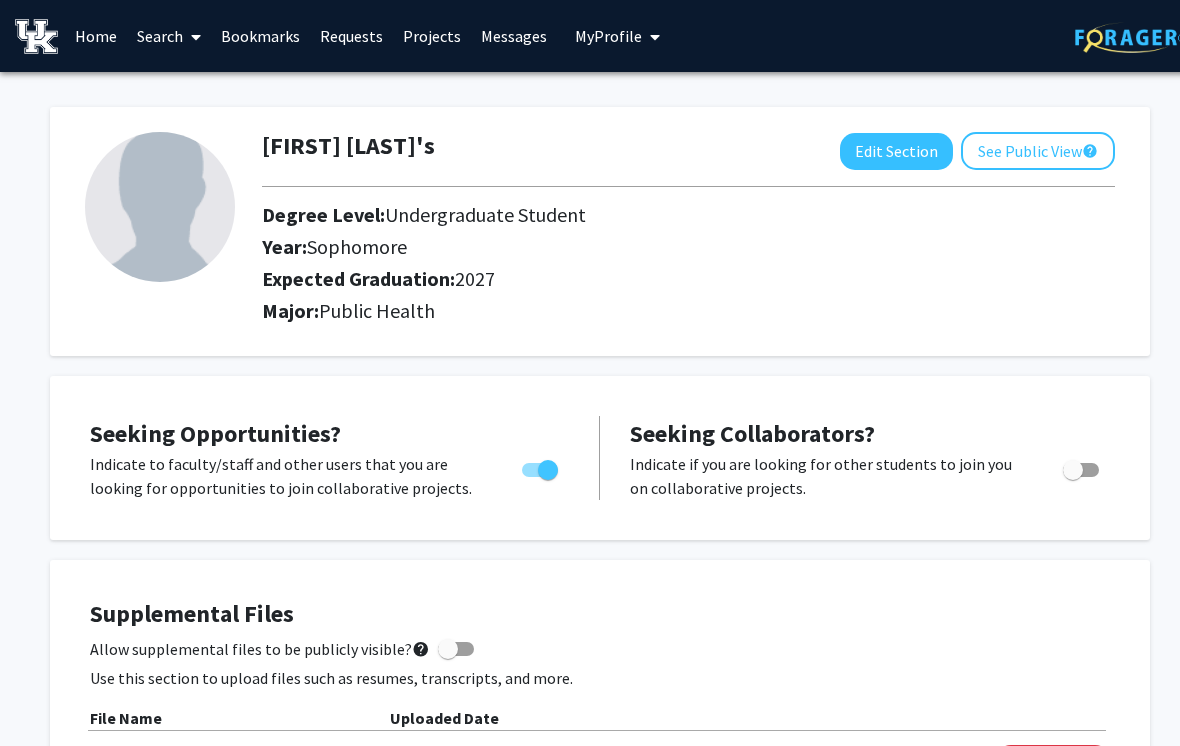 click on "[FIRST] [LAST] Edit Section See Public View help Degree Level: Undergraduate Student Year: Sophomore Expected Graduation: 2027 Major: Public Health" 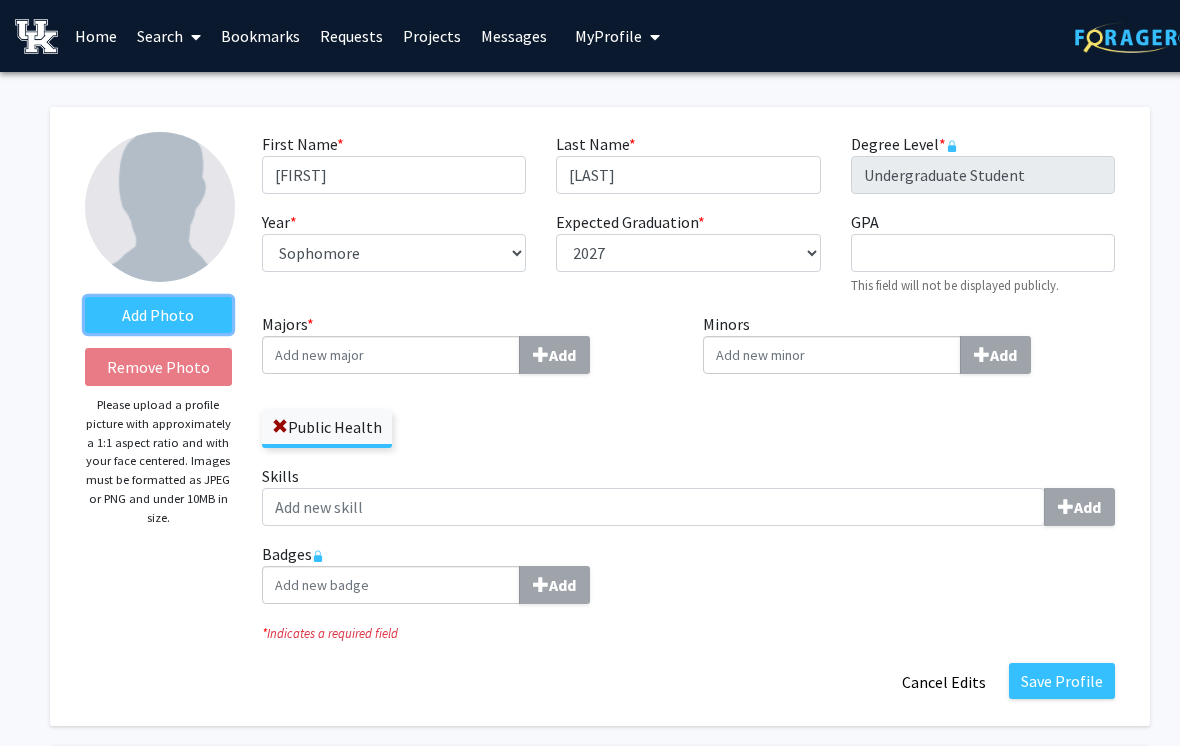 click on "Add Photo" 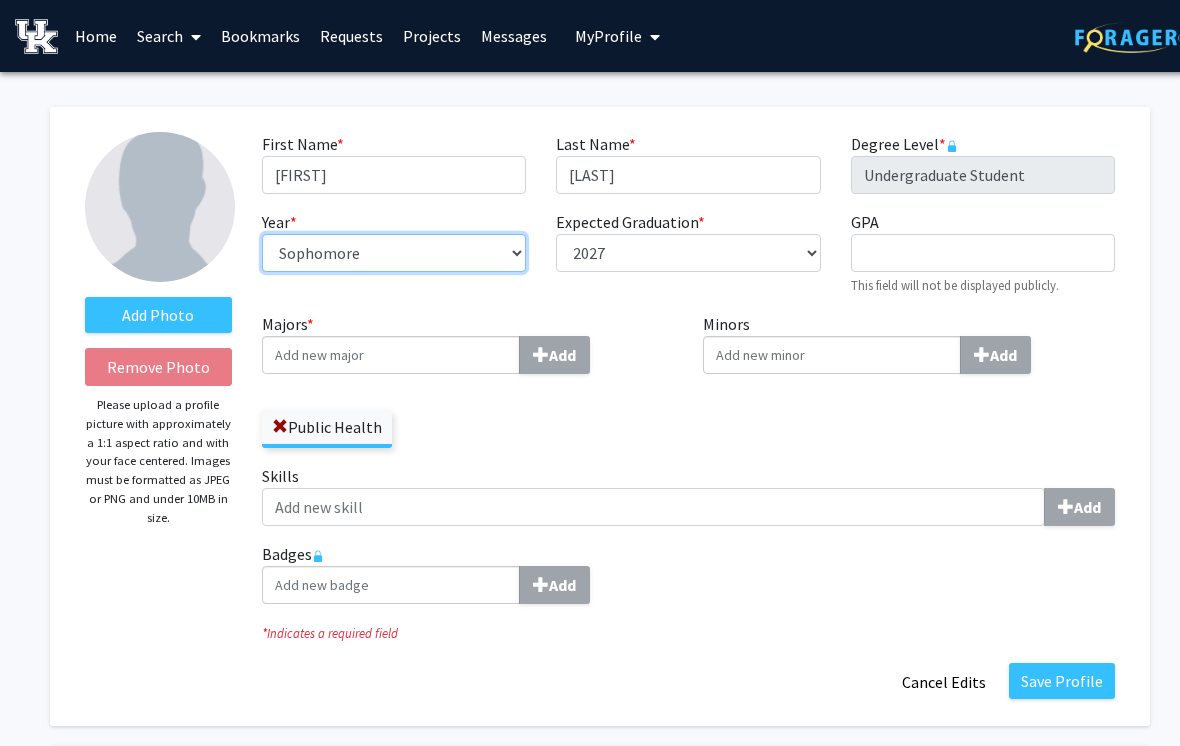 click on "---  First-year   Sophomore   Junior   Senior   Postbaccalaureate Certificate" at bounding box center [394, 253] 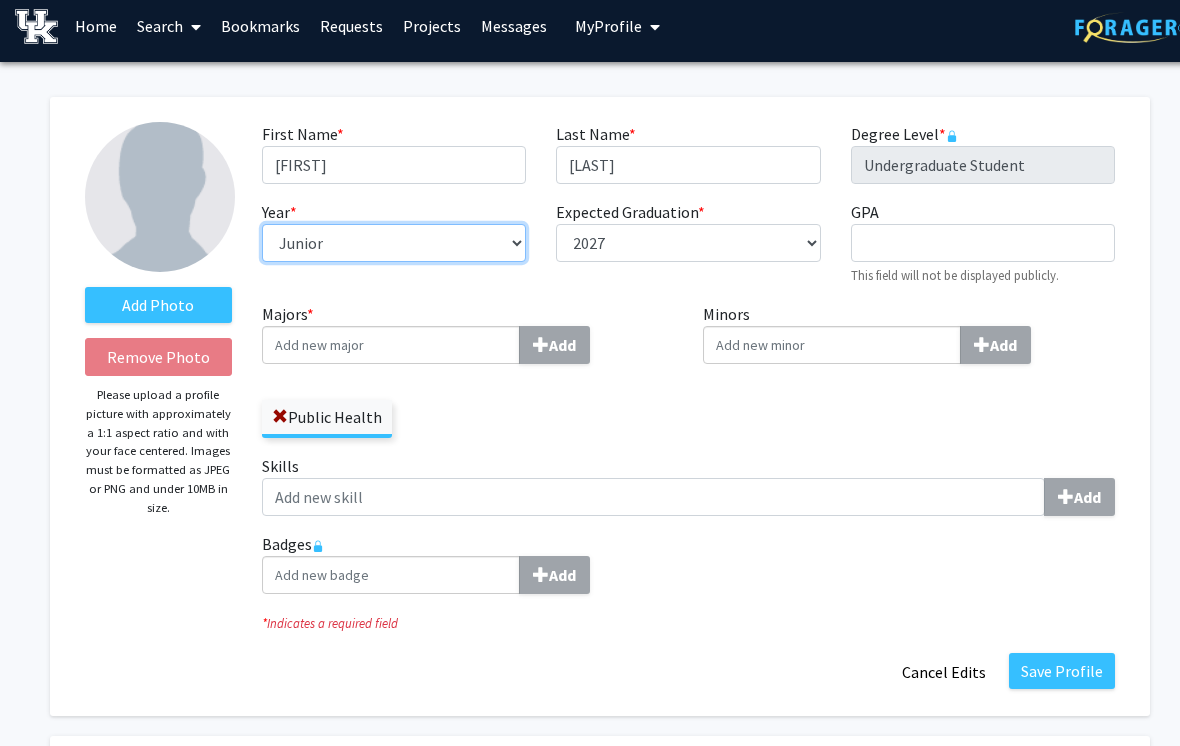 scroll, scrollTop: 10, scrollLeft: 0, axis: vertical 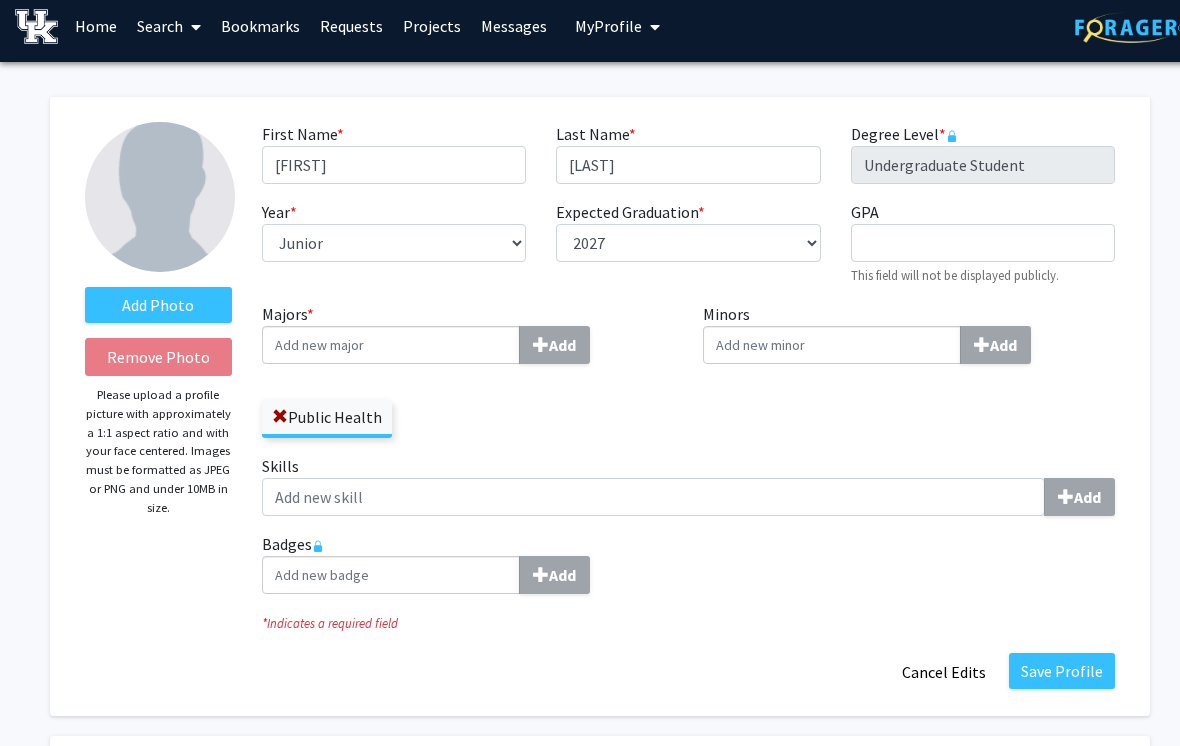click on "Majors  * Add" at bounding box center [391, 345] 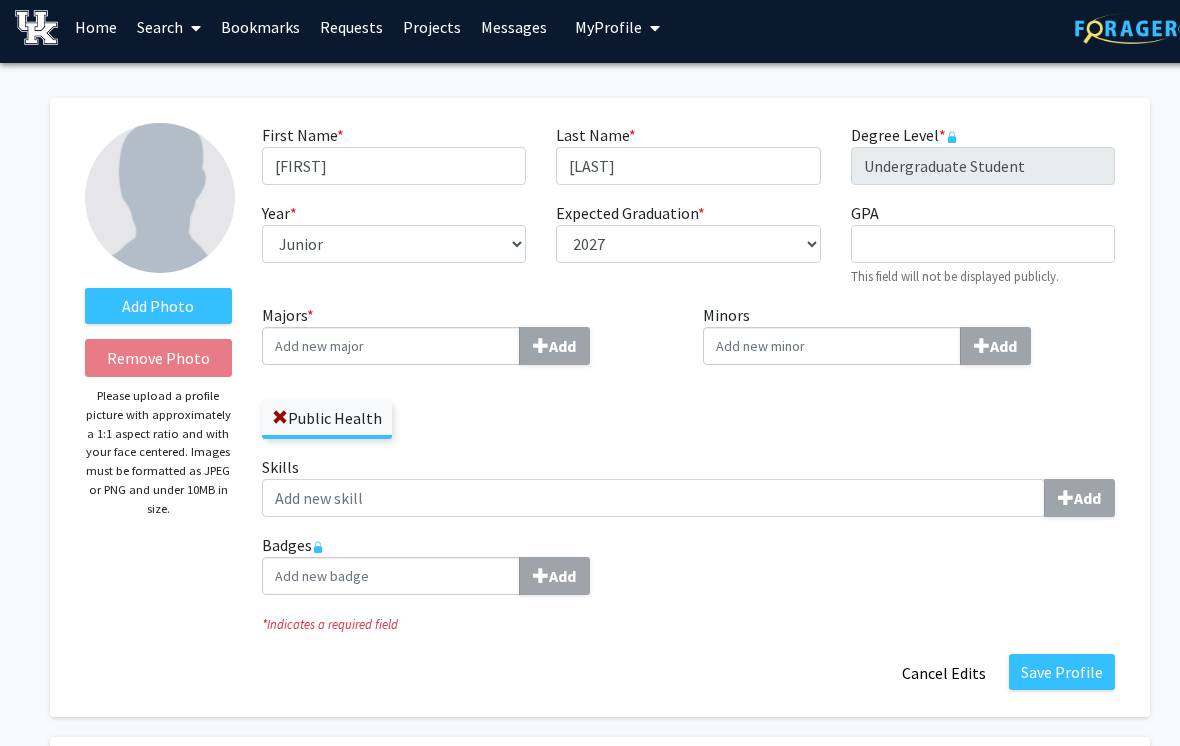 click on "Minors  Add" 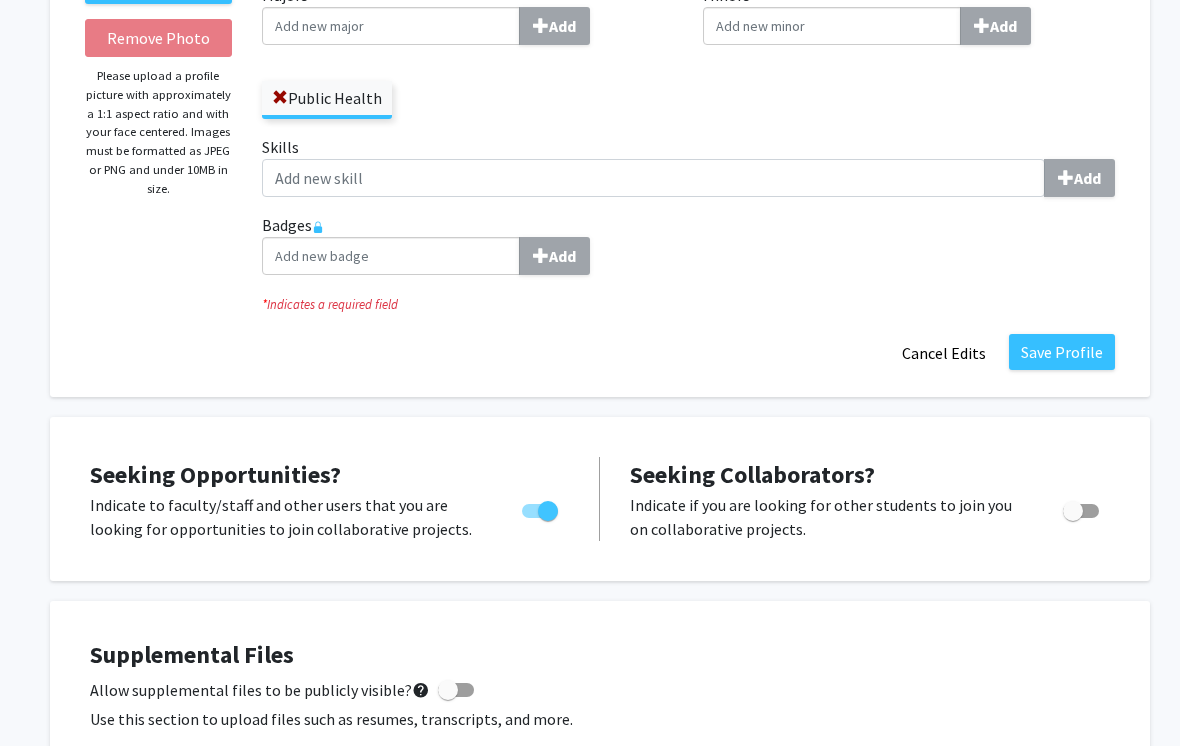 scroll, scrollTop: 331, scrollLeft: 0, axis: vertical 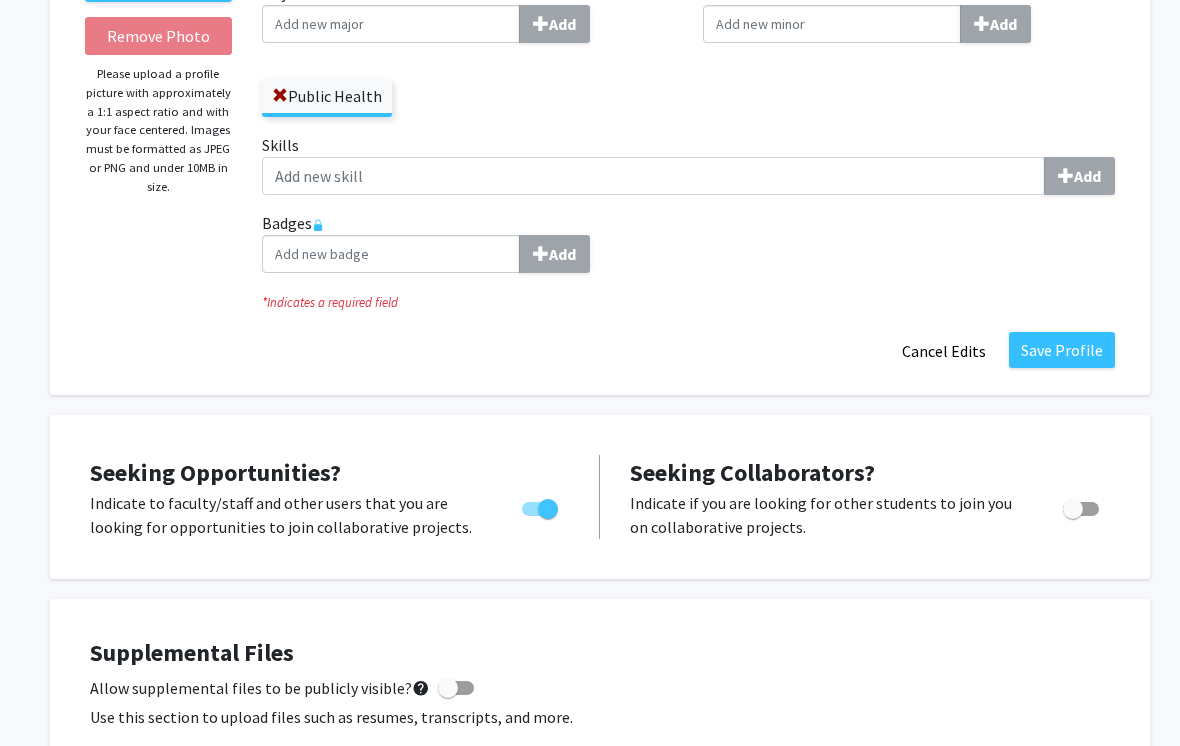 click on "Save Profile" 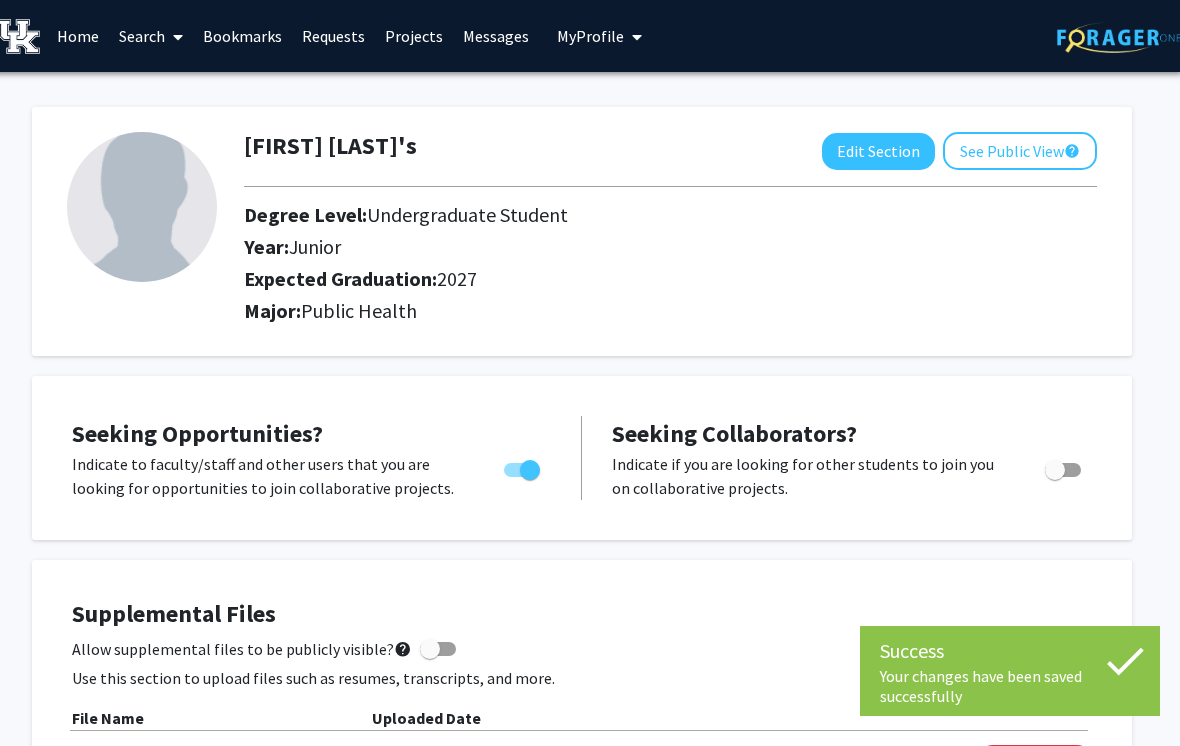 scroll, scrollTop: 0, scrollLeft: 20, axis: horizontal 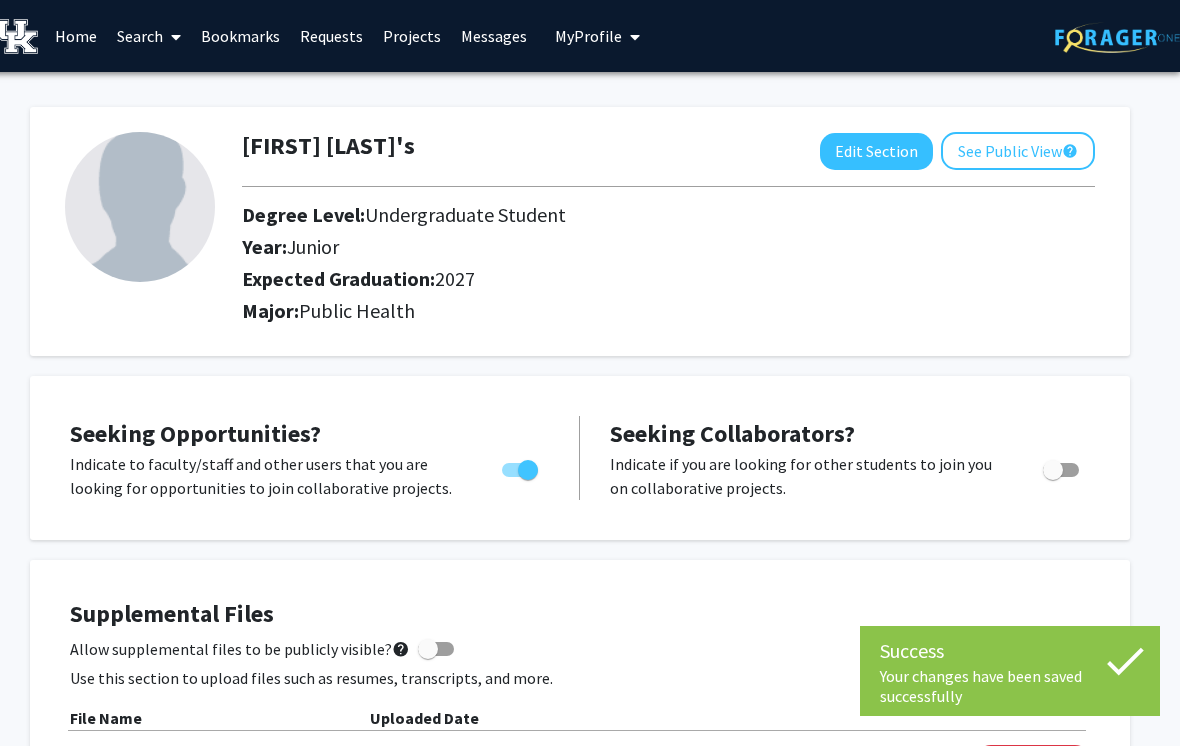 click at bounding box center [172, 37] 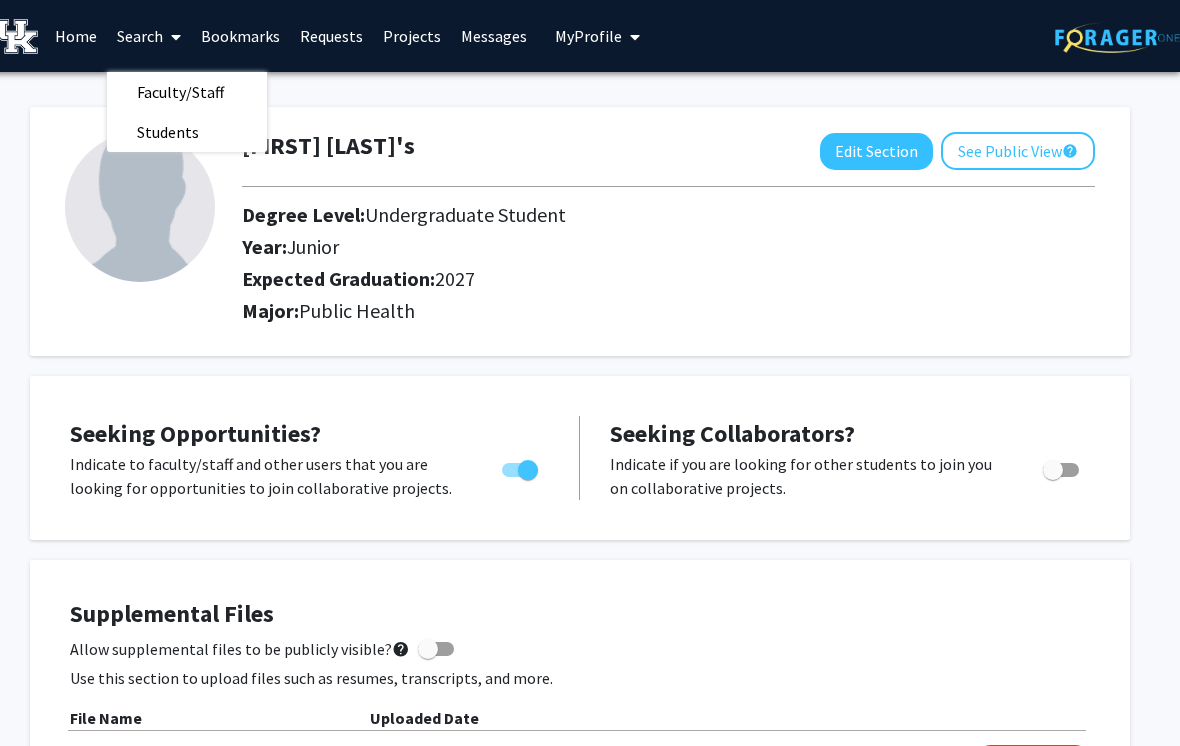click on "Faculty/Staff" at bounding box center [180, 92] 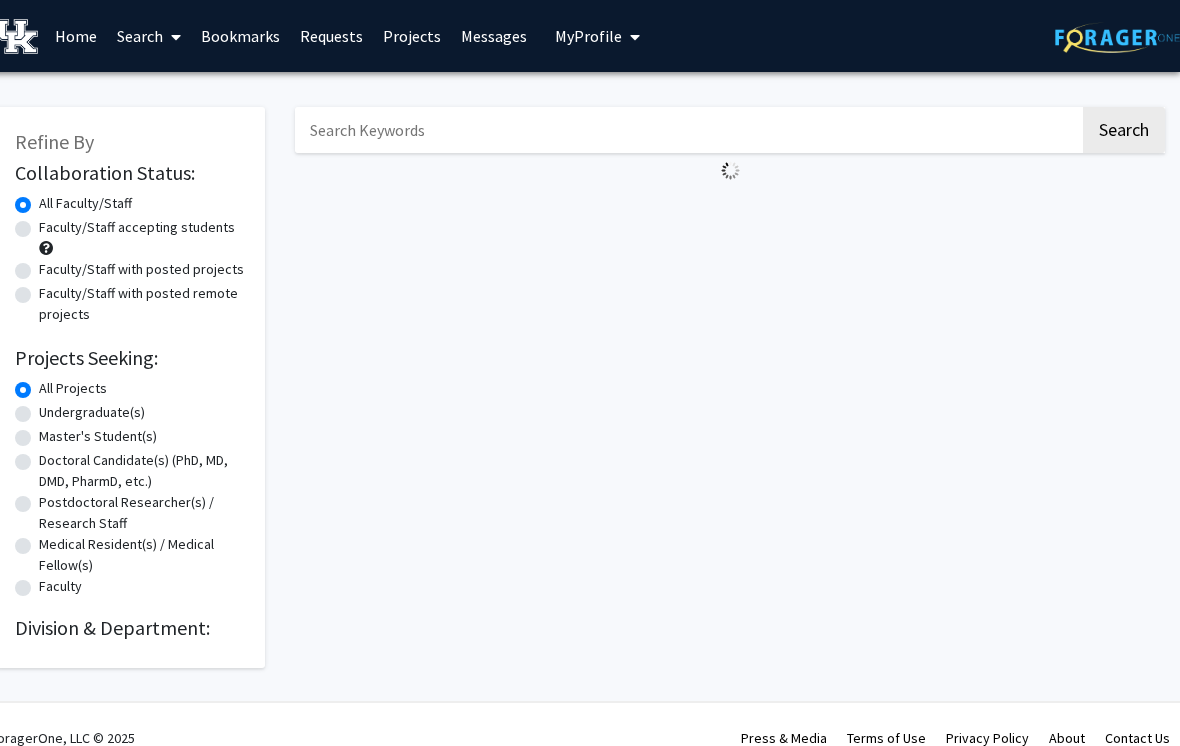 scroll, scrollTop: 0, scrollLeft: 0, axis: both 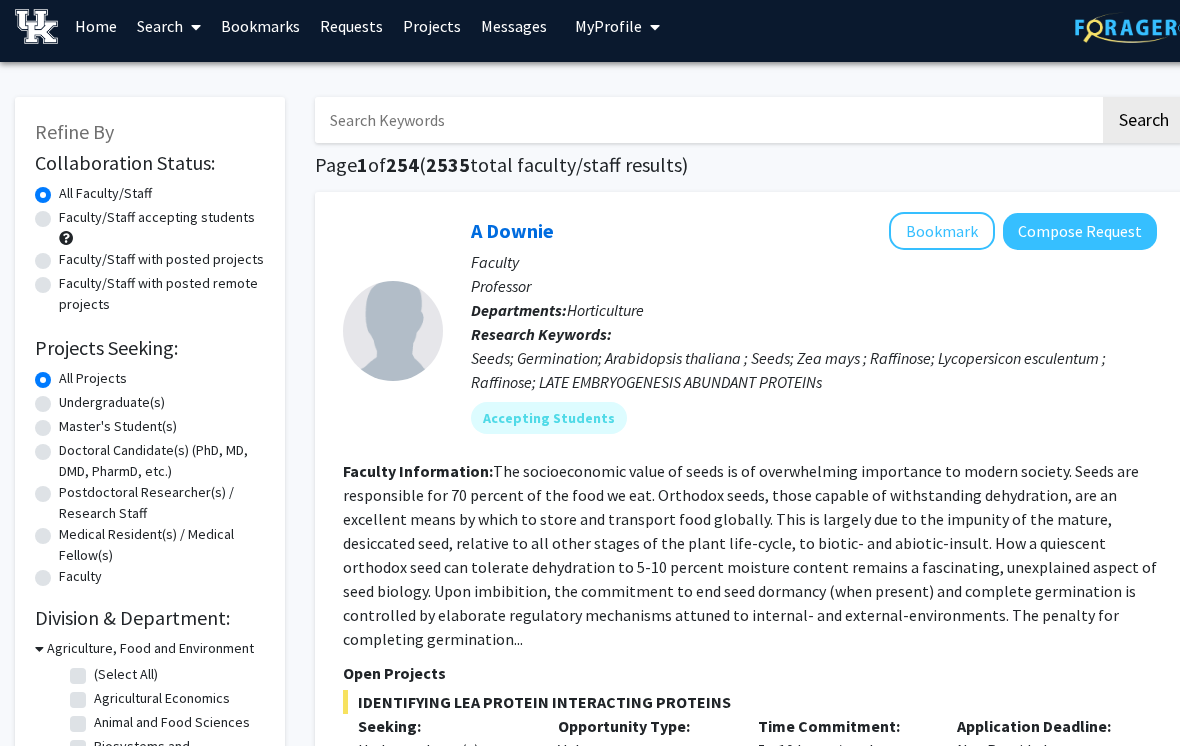 click on "Undergraduate(s)" 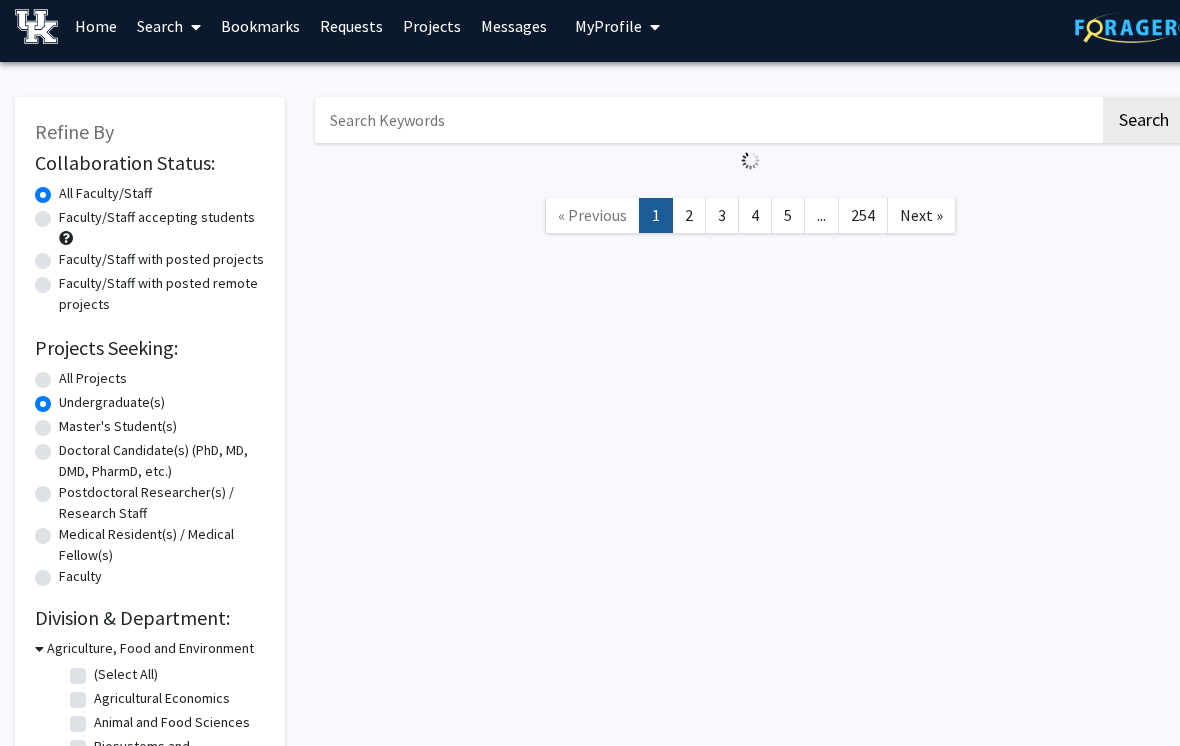 scroll, scrollTop: 0, scrollLeft: 0, axis: both 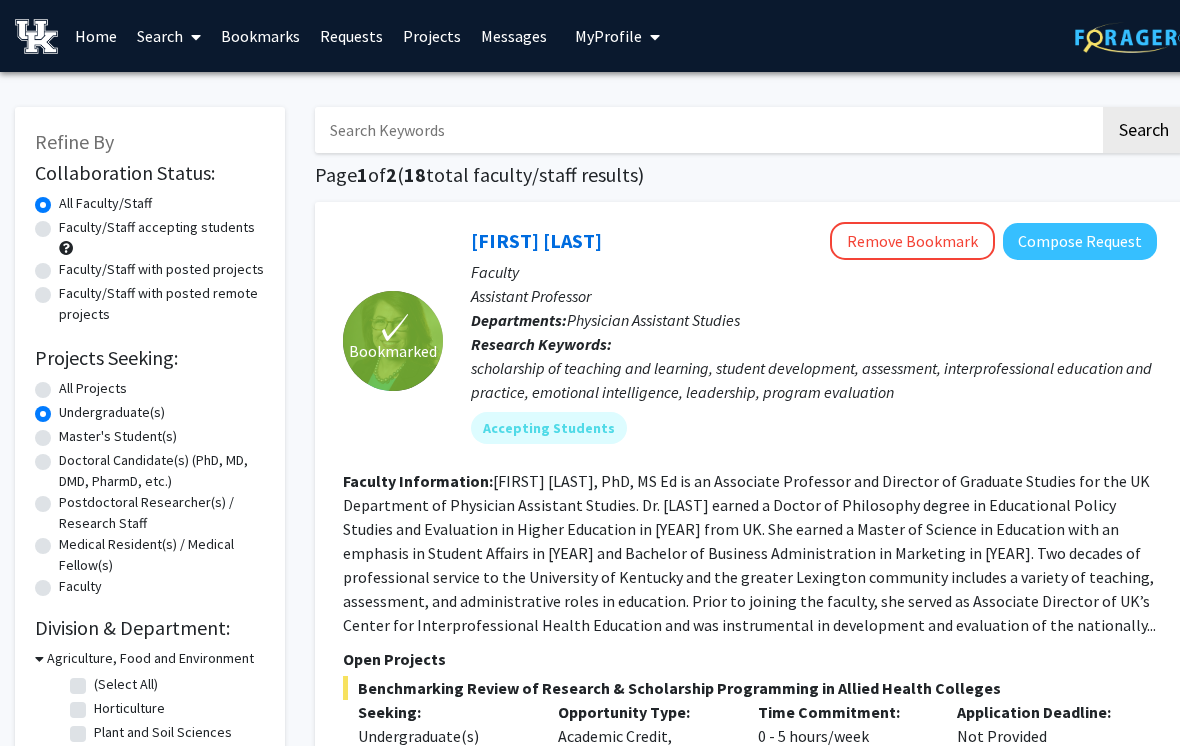 click on "Faculty/Staff accepting students" 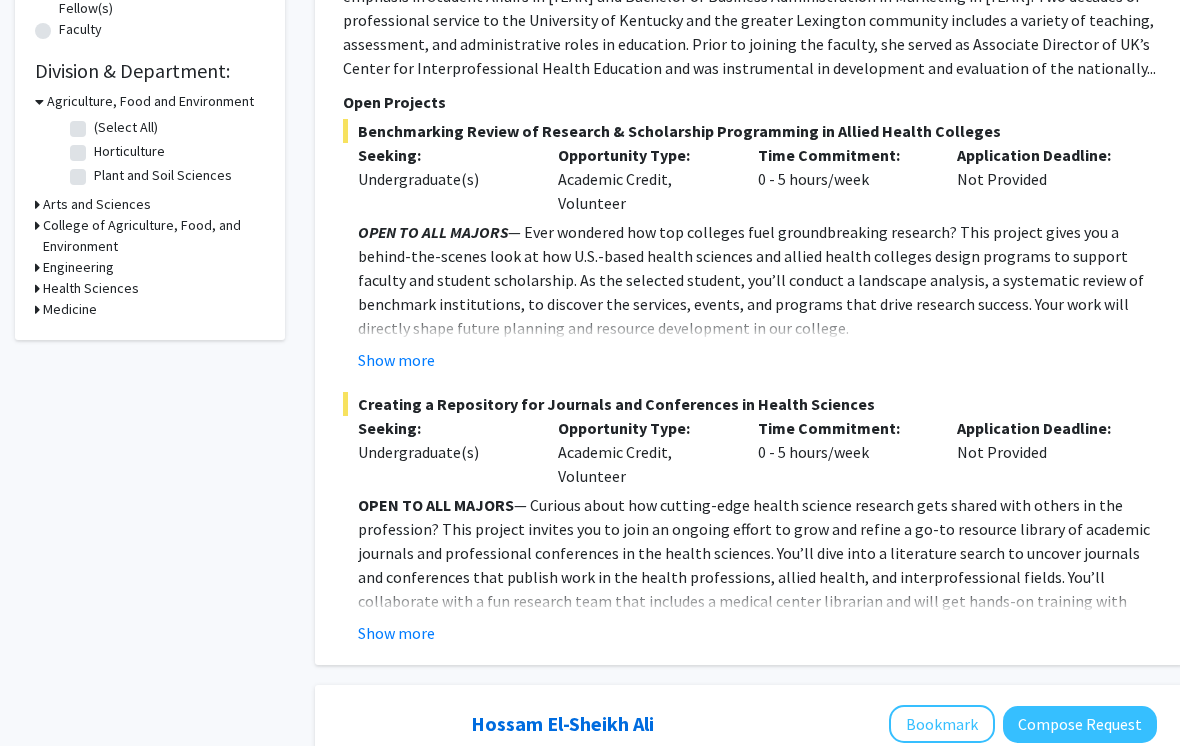 scroll, scrollTop: 639, scrollLeft: 0, axis: vertical 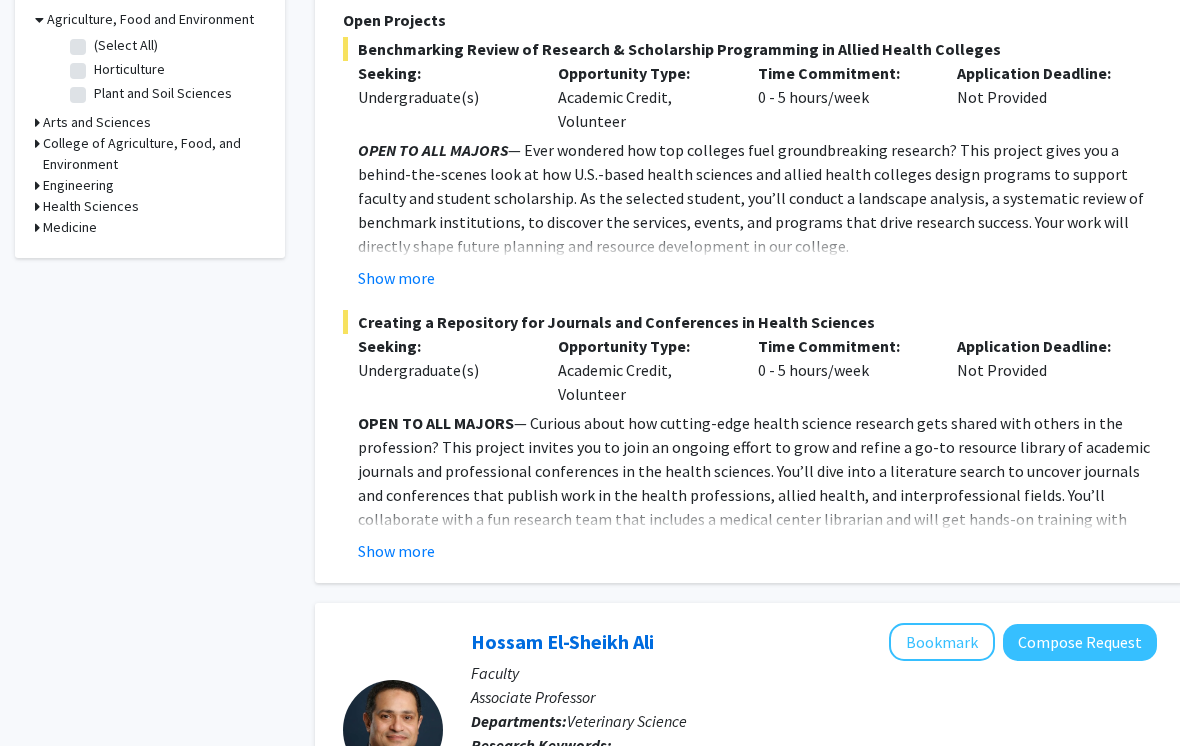 click on "Show more" 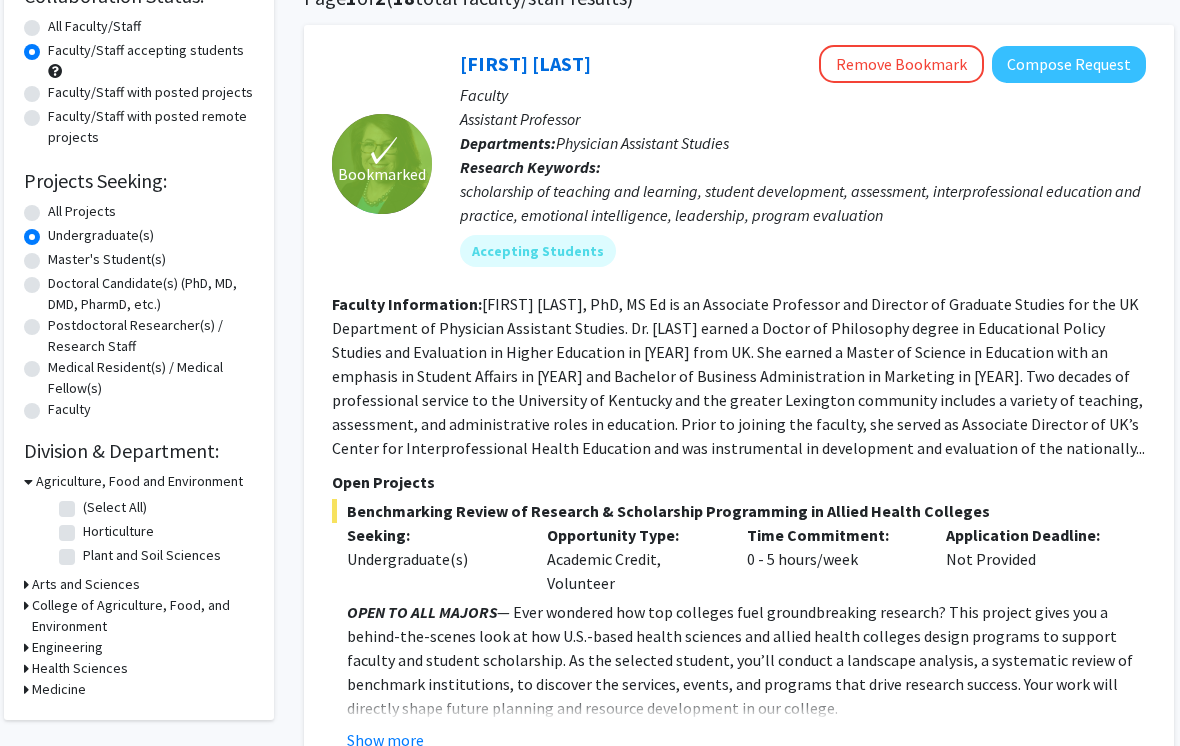 scroll, scrollTop: 90, scrollLeft: 11, axis: both 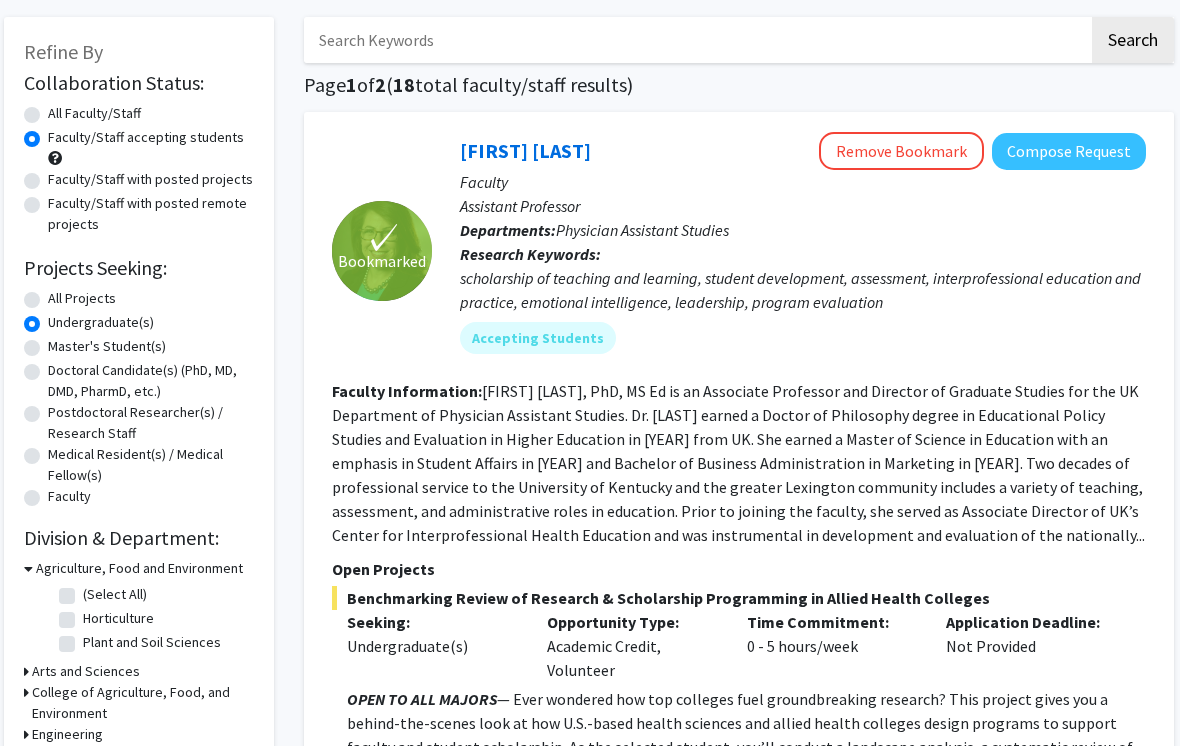 click on "Compose Request" 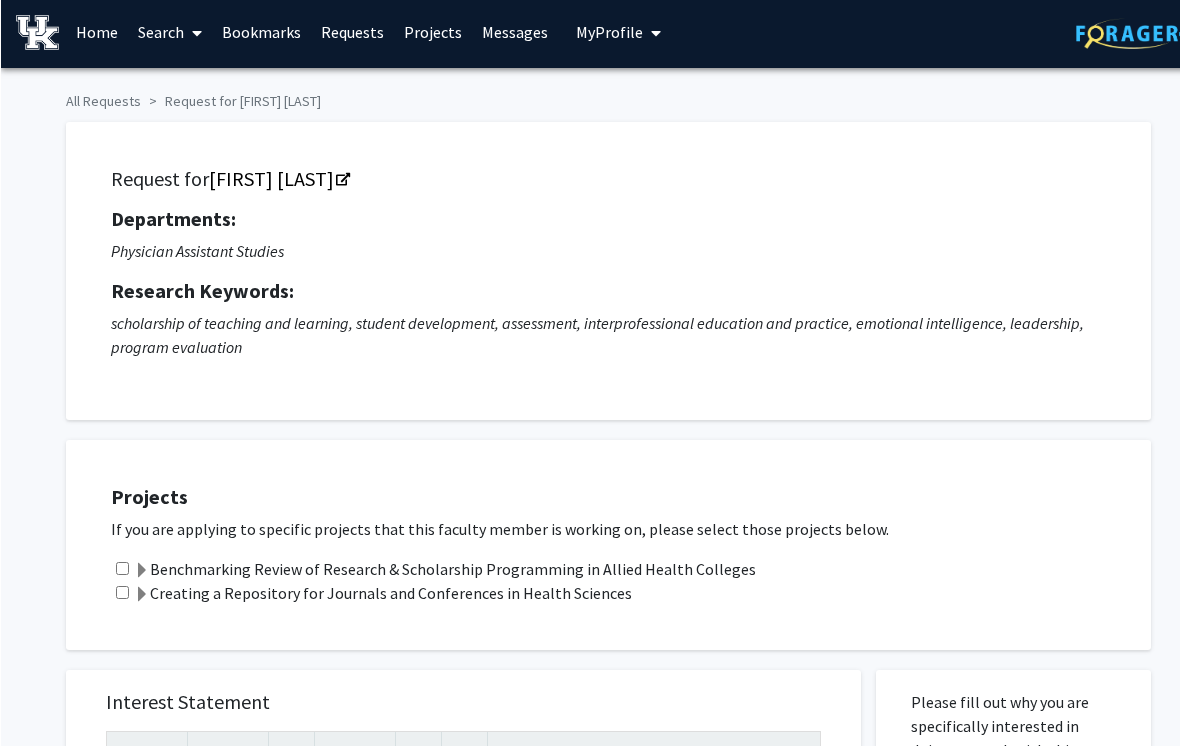 scroll, scrollTop: 4, scrollLeft: 0, axis: vertical 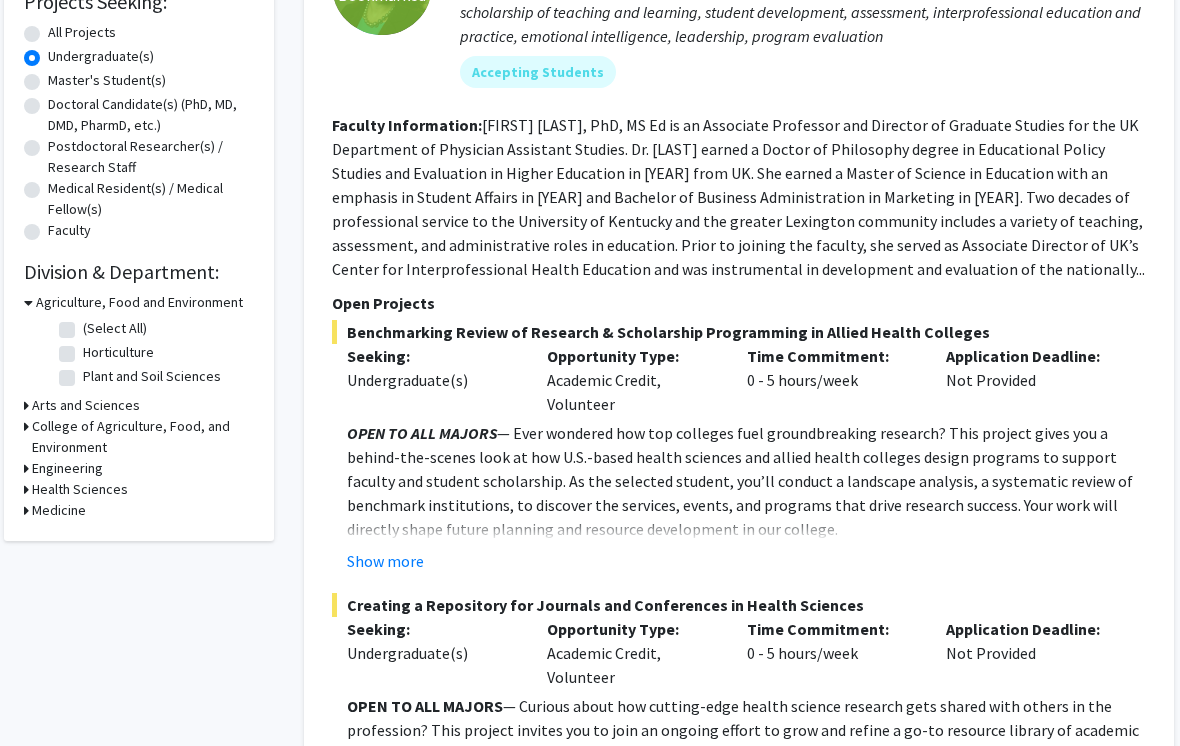 click on "Health Sciences" at bounding box center (80, 490) 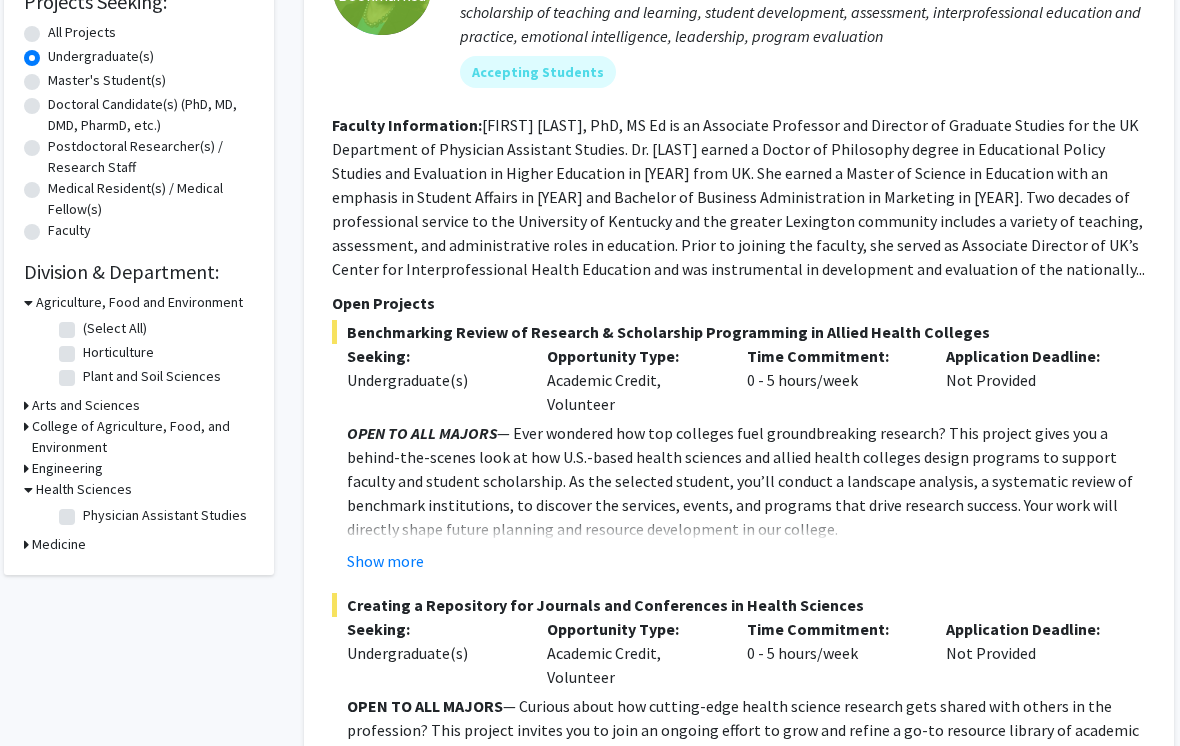 click on "Medicine" at bounding box center [59, 544] 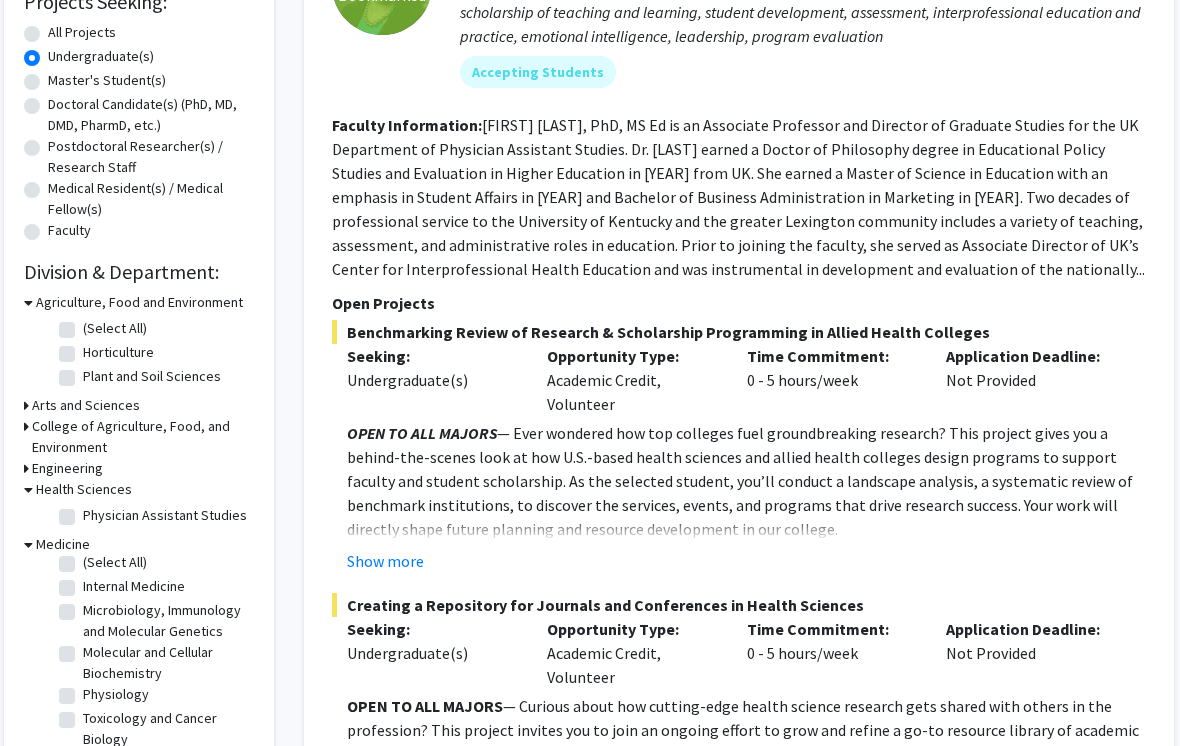 scroll, scrollTop: 8, scrollLeft: 0, axis: vertical 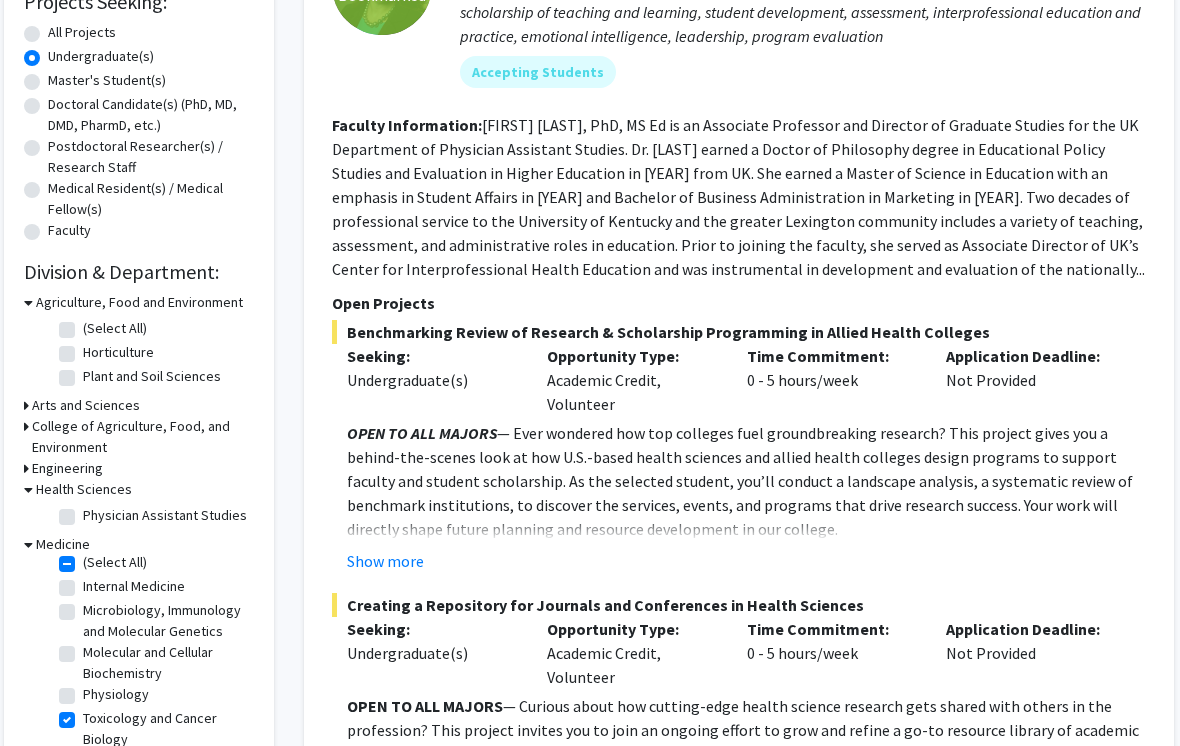 checkbox on "true" 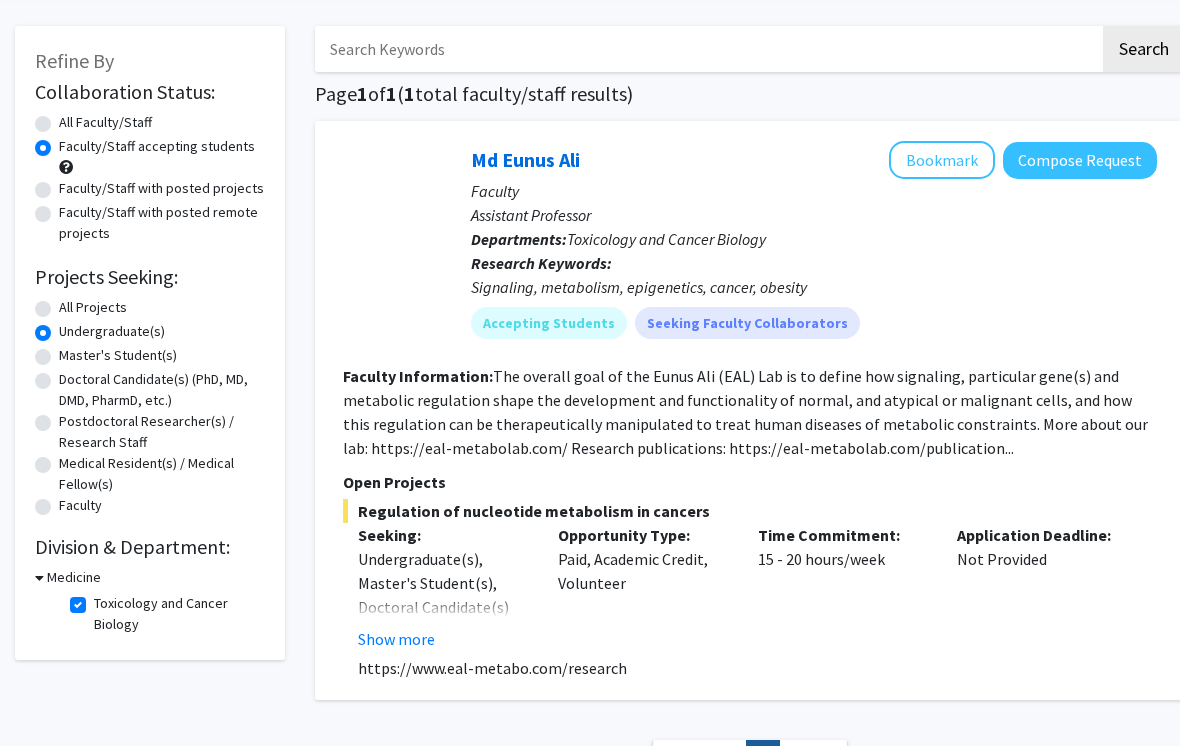 scroll, scrollTop: 223, scrollLeft: 0, axis: vertical 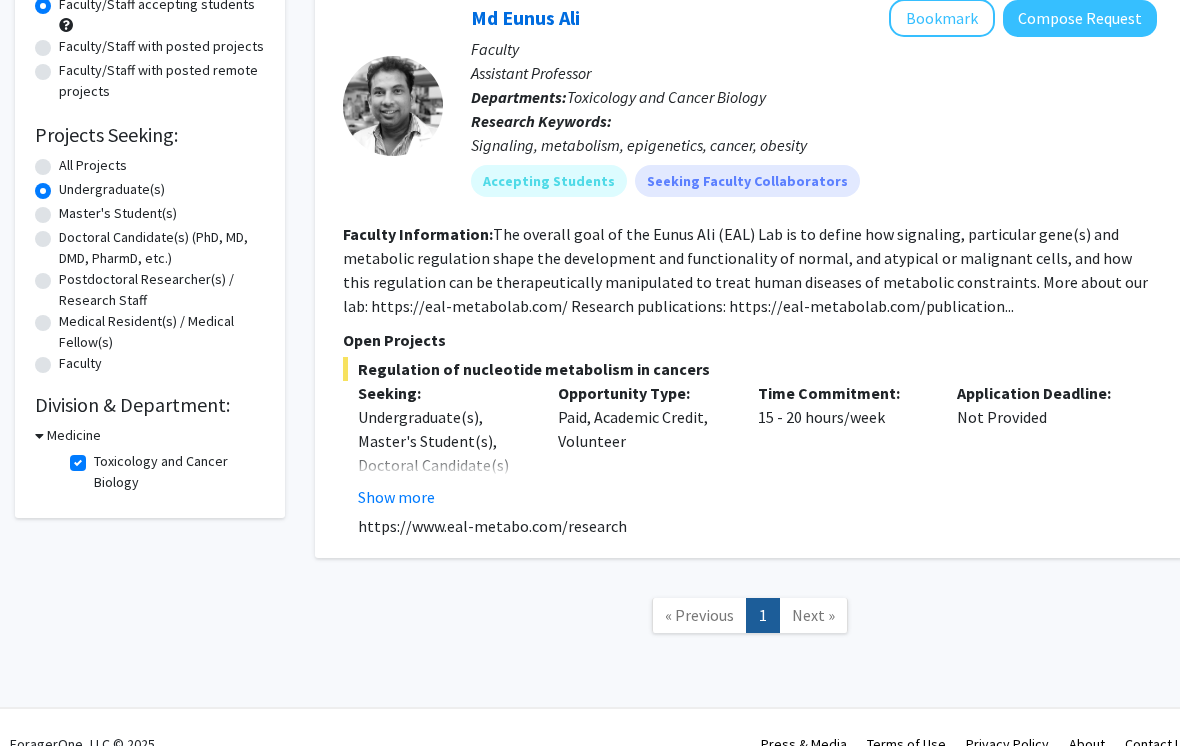 click on "Toxicology and Cancer Biology" 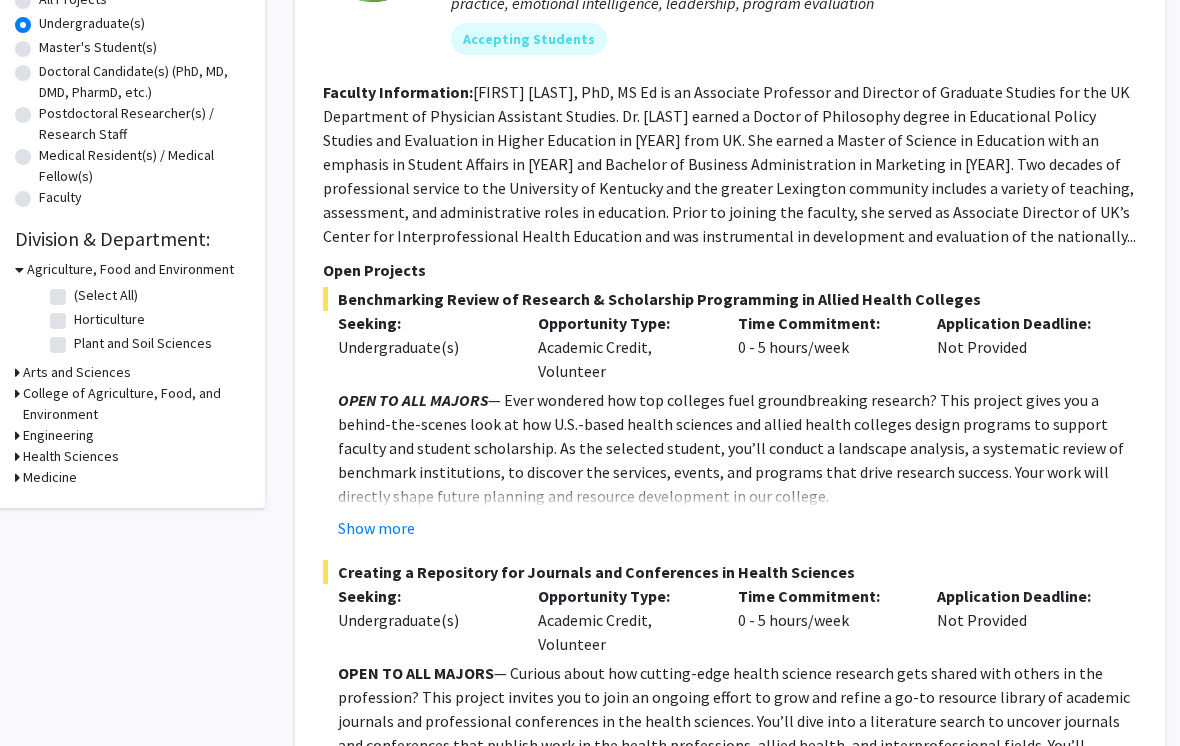 scroll, scrollTop: 390, scrollLeft: 19, axis: both 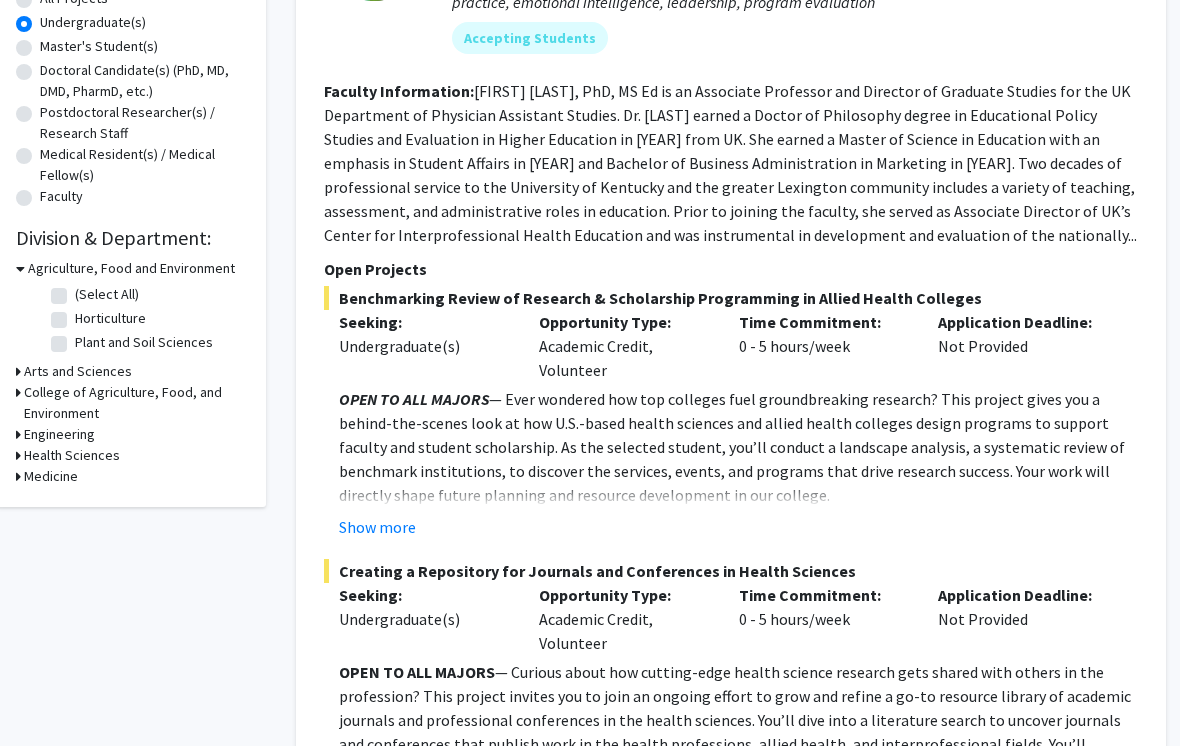 click on "Arts and Sciences" at bounding box center [78, 371] 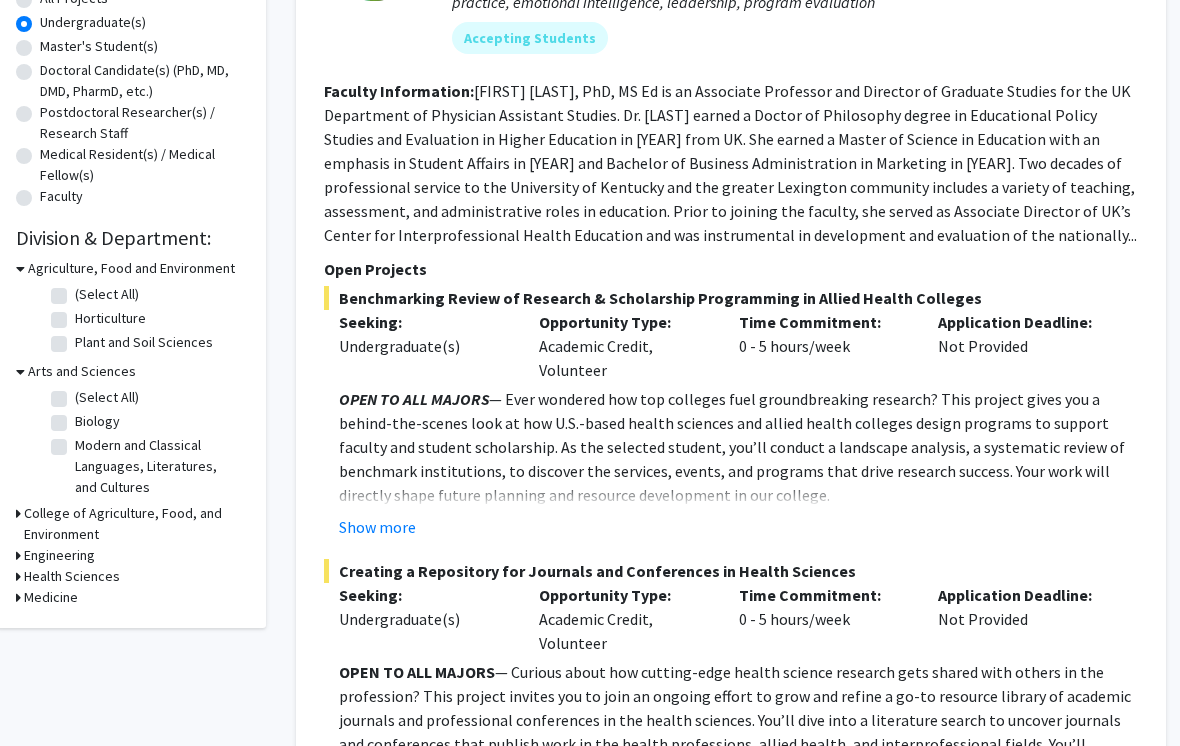 click on "College of Agriculture, Food, and Environment" at bounding box center [135, 524] 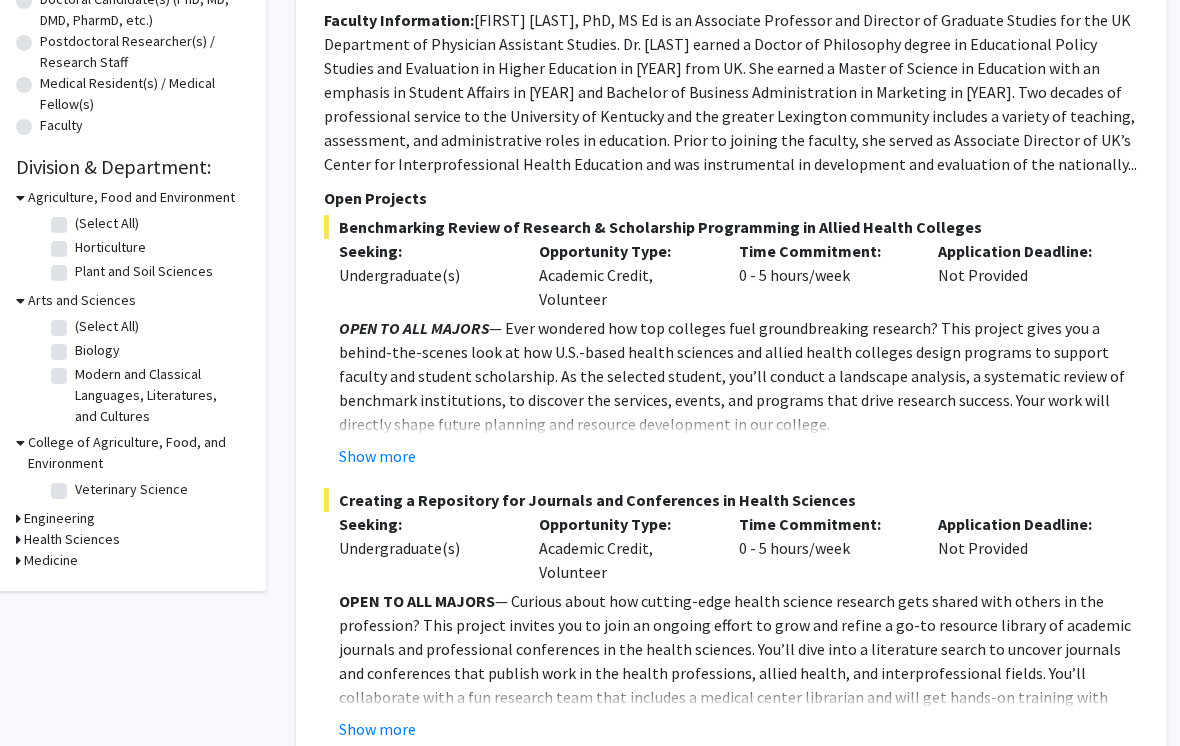 click on "Engineering" at bounding box center [59, 519] 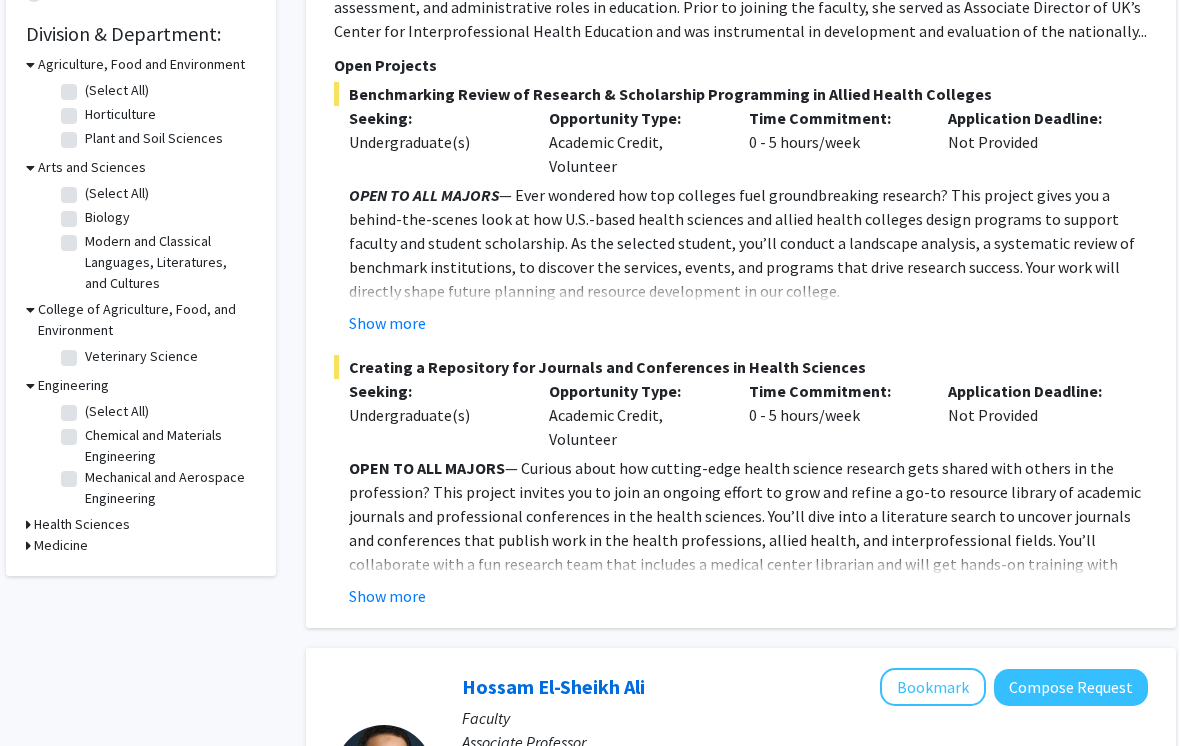 click on "Health Sciences" at bounding box center (83, 524) 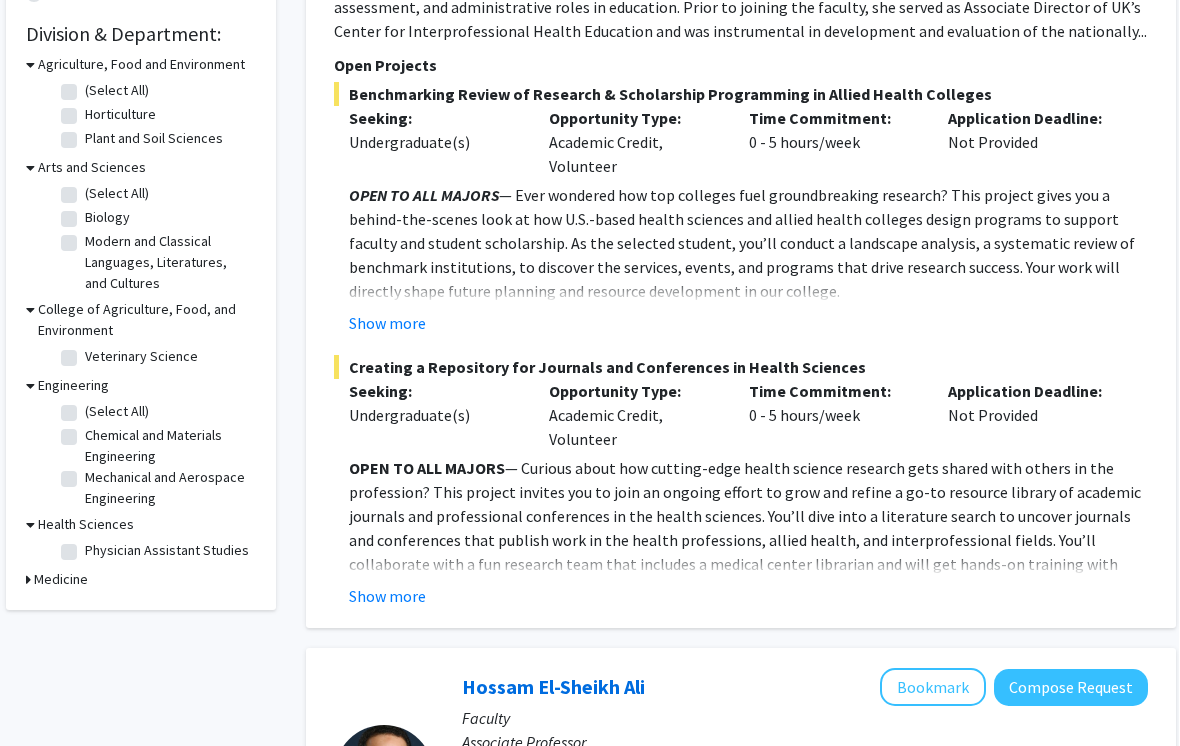 scroll, scrollTop: 594, scrollLeft: 9, axis: both 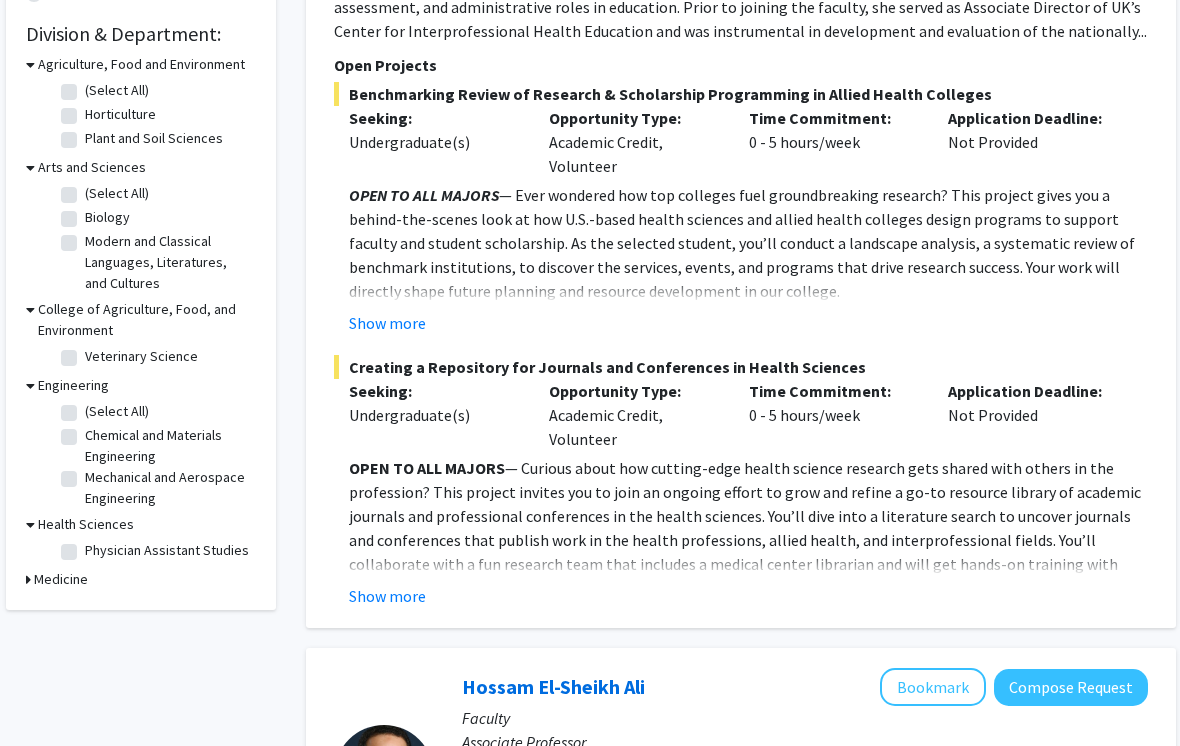click on "Medicine" at bounding box center (61, 579) 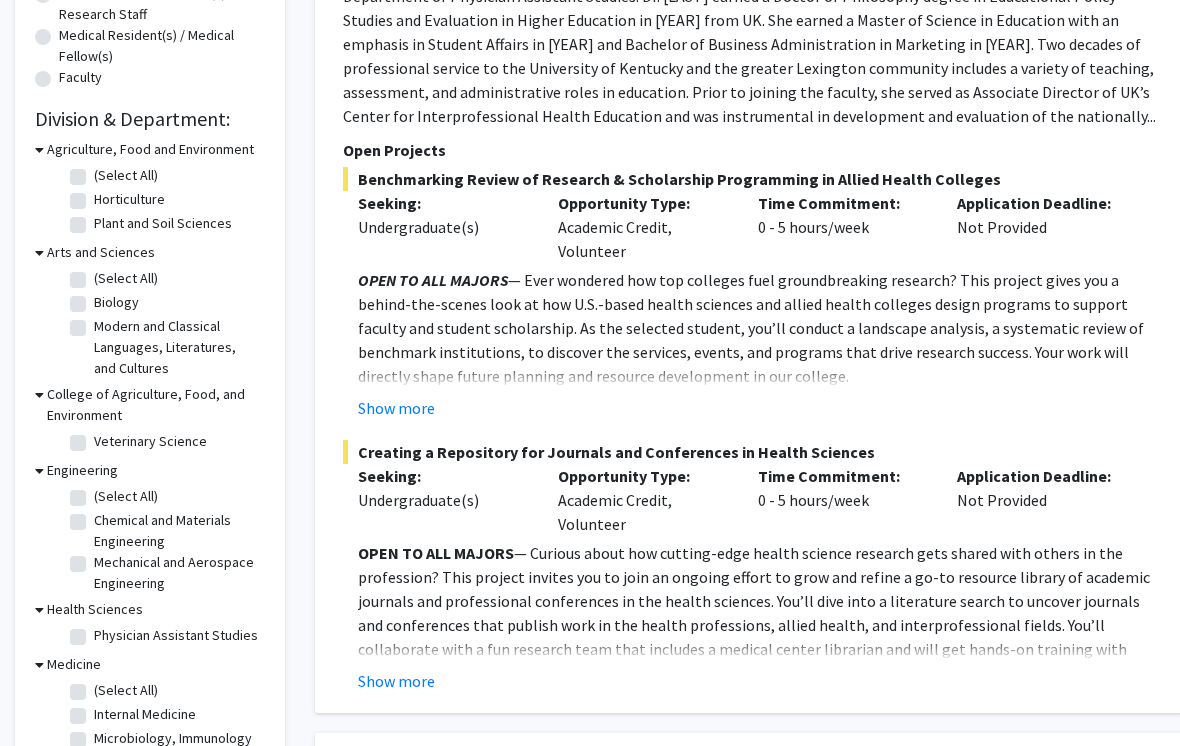scroll, scrollTop: 509, scrollLeft: 0, axis: vertical 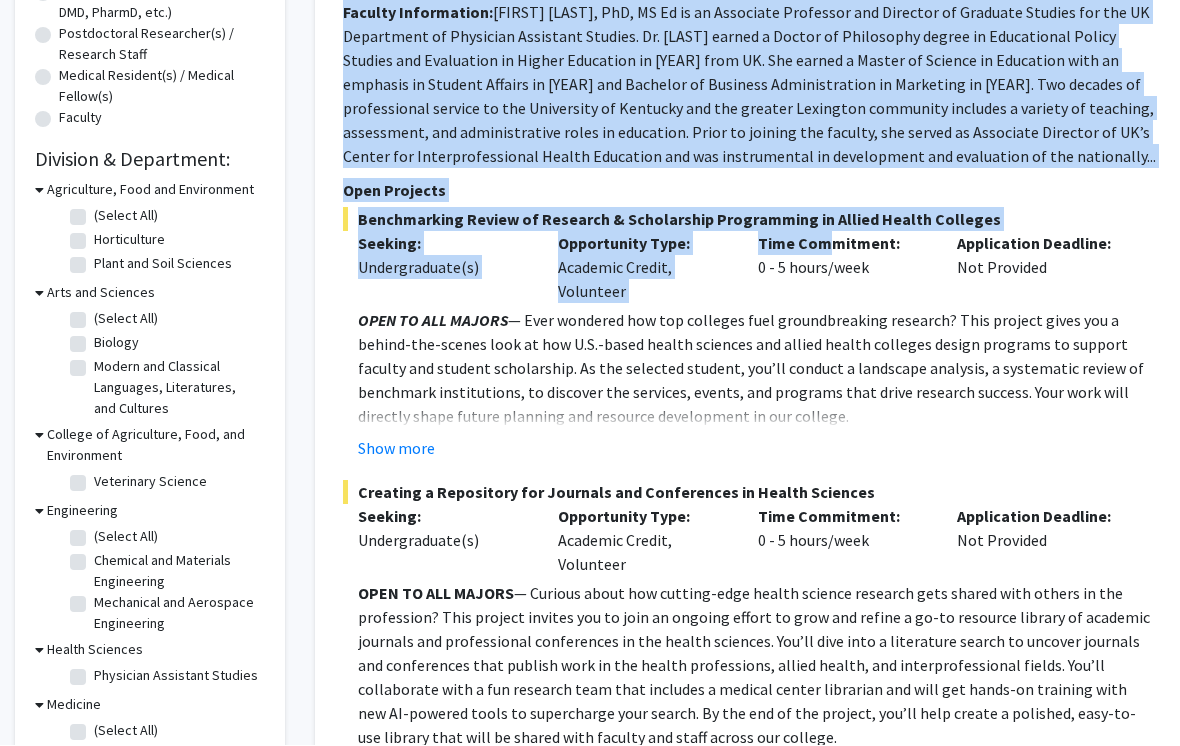 click on "Show more" 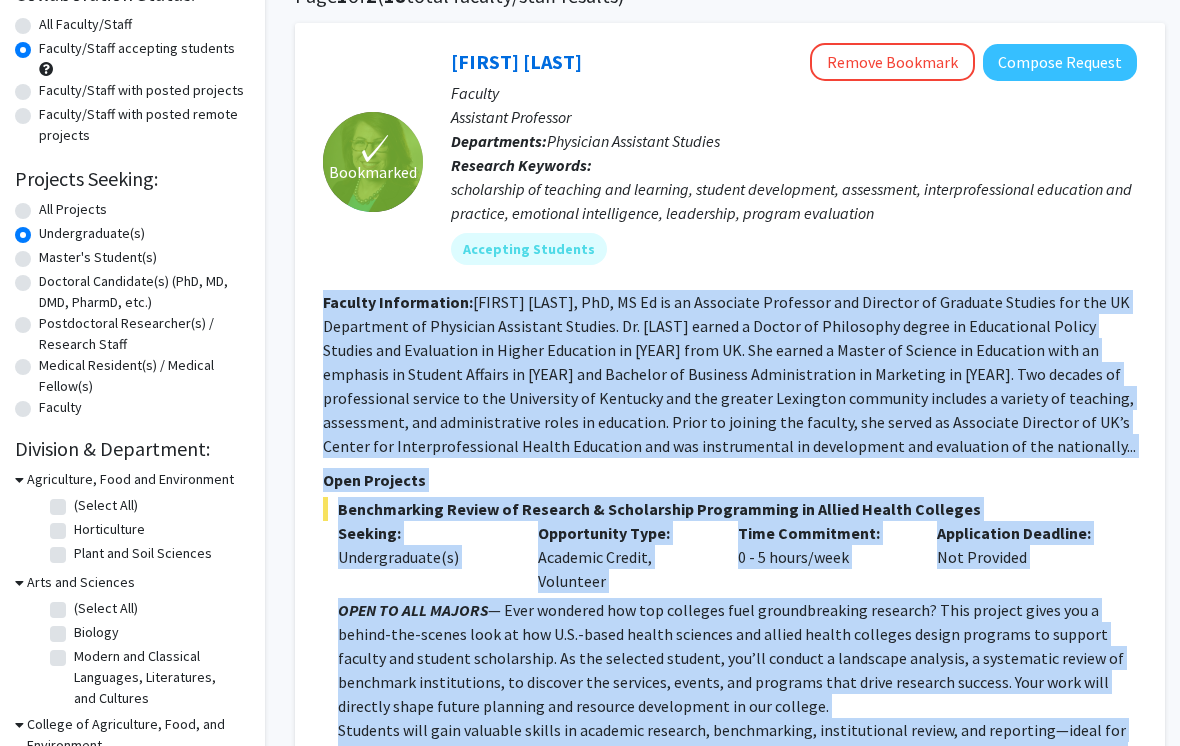 scroll, scrollTop: 178, scrollLeft: 20, axis: both 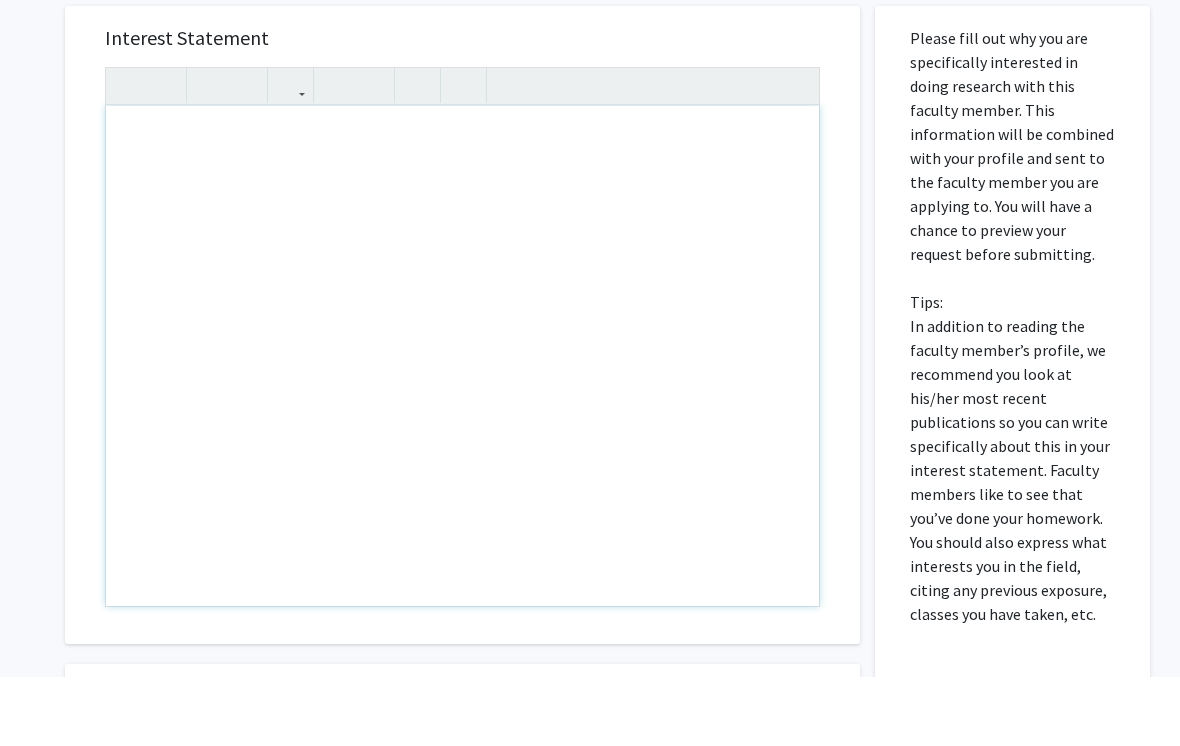 click at bounding box center [462, 425] 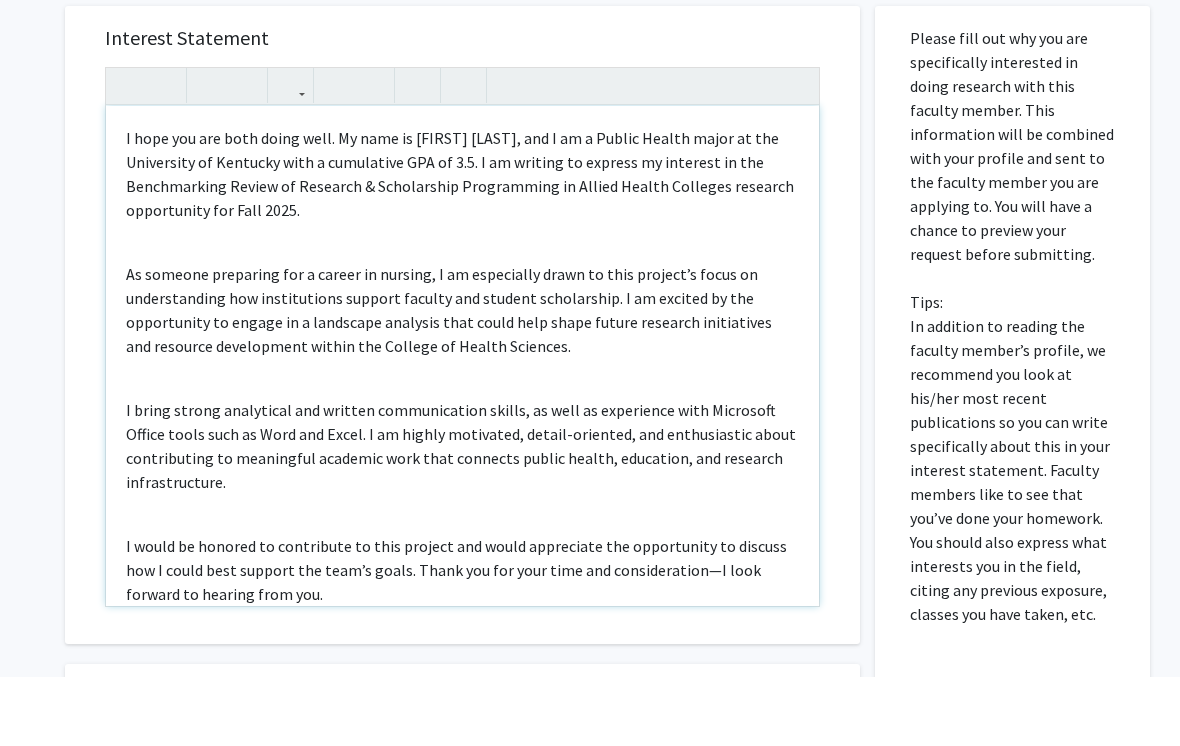 type on "<l>I dolo sit ame cons adipi elit. Se doei te Incidi Utlabo, etd M al e Admini Veniam quisn ex ull Laborisnis al Exeacomm cons d auteirurei REP vo 3.9. V es cillumf nu pariatu ex sintocca cu non Proidentsunt Culpaq of Deserunt &mol; Animidestla Perspiciati un Omnisi Natuse Voluptat accusant doloremquel tot Rema 3836.</e><ip><q>Ab illoinv veritatis qua a beatae vi dictaex, N en ipsamquiav asper au odit fugitco’m dolor eo rationesequin neq porroquisqua dolorem adipisc num eiusmod temporainci. M qu etiammi so nob eligendiopt cu nihili qu p facerepos assumend repe tempo aute quibu offici debitisr necessitati sae evenietv repudiandae recusa ita Earumhi te Sapien Delectus.</r><vo><m>A perfe dolori asperiores rep minimno exercitatione ullamc, su labo al commodicon quid Maximemol Molest harum quid re Faci exp Disti. N li tempor cumsoluta, nobise-optiocum, nih impeditminus quodm placeatfacer po omnislorem ipsumdol sita cons adipisci elitse doeius, temporinc, utl etdolore magnaaliquaeni.</a><mi><v>Q nostr ex ullamco..." 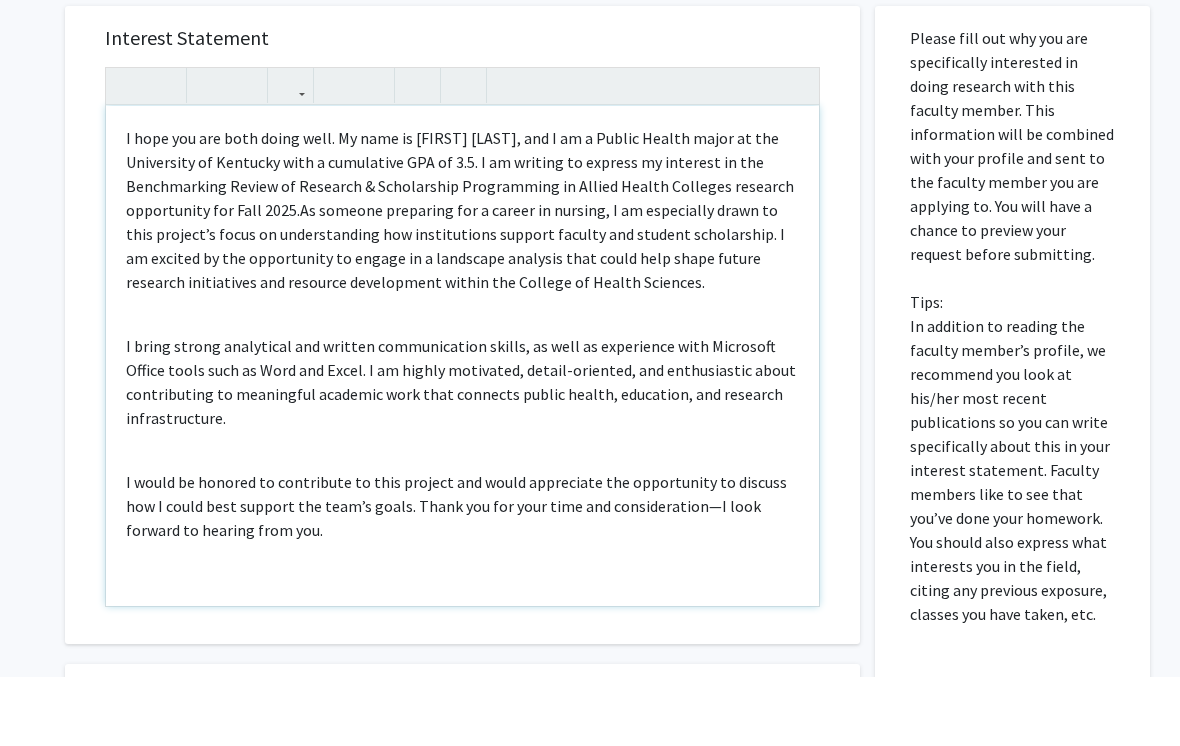 click on "I hope you are both doing well. My name is [FIRST] [LAST], and I am a Public Health major at the University of Kentucky with a cumulative GPA of 3.5. I am writing to express my interest in the Benchmarking Review of Research & Scholarship Programming in Allied Health Colleges research opportunity for Fall 2025. As someone preparing for a career in nursing, I am especially drawn to this project’s focus on understanding how institutions support faculty and student scholarship. I am excited by the opportunity to engage in a landscape analysis that could help shape future research initiatives and resource development within the College of Health Sciences. I bring strong analytical and written communication skills, as well as experience with Microsoft Office tools such as Word and Excel. I am highly motivated, detail-oriented, and enthusiastic about contributing to meaningful academic work that connects public health, education, and research infrastructure." at bounding box center [462, 425] 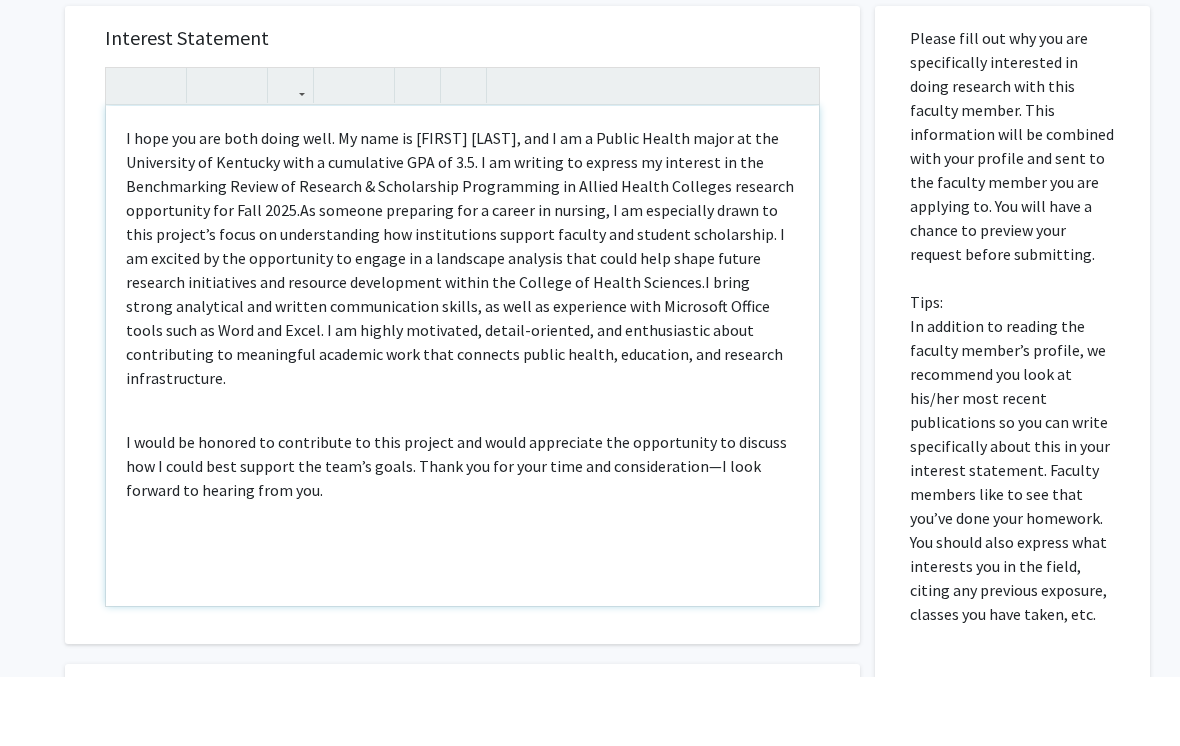 click on "I hope you are both doing well. My name is [FIRST] [LAST], and I am a Public Health major at the University of Kentucky with a cumulative GPA of 3.5. I am writing to express my interest in the Benchmarking Review of Research & Scholarship Programming in Allied Health Colleges research opportunity for Fall 2025. As someone preparing for a career in nursing, I am especially drawn to this project’s focus on understanding how institutions support faculty and student scholarship. I am excited by the opportunity to engage in a landscape analysis that could help shape future research initiatives and resource development within the College of Health Sciences. I bring strong analytical and written communication skills, as well as experience with Microsoft Office tools such as Word and Excel. I am highly motivated, detail-oriented, and enthusiastic about contributing to meaningful academic work that connects public health, education, and research infrastructure." at bounding box center [462, 425] 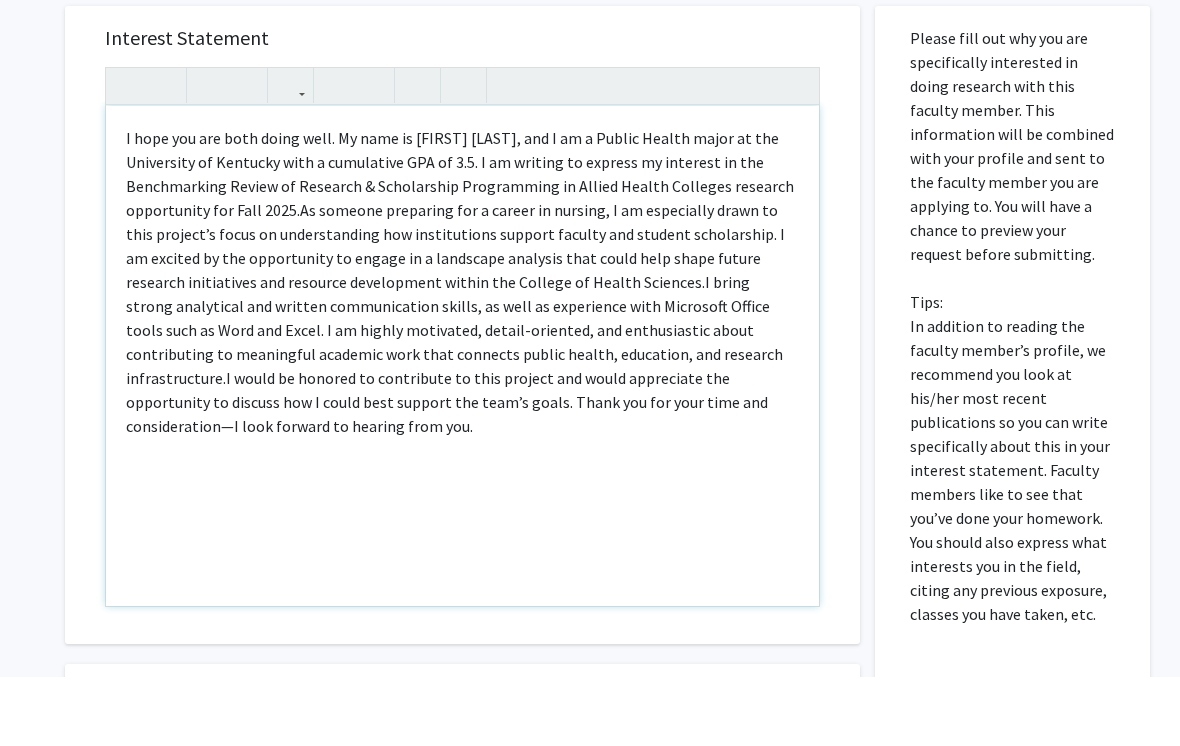 type on "<l>I dolo sit ame cons adipi elit. Se doei te Incidi Utlabo, etd M al e Admini Veniam quisn ex ull Laborisnis al Exeacomm cons d auteirurei REP vo 2.2. V es cillumf nu pariatu ex sintocca cu non Proidentsunt Culpaq of Deserunt &mol; Animidestla Perspiciati un Omnisi Natuse Voluptat accusant doloremquel tot Rema 0830.&eaqu;<ipsa quaea="illo-inve: 2ver; -quasia-bea-vitaedict-expli: nemoenimips; -quiavo-aspe-auto-fugitc: 034%;">Ma dolores eosration seq n nequep qu dolorem, A nu eiusmodite incid ma quae etiammi’s nobis el optiocumqueni imp quoplaceatfa possimu assumen rep tempori autemquibus. O de rerumne sa eve voluptatesr re itaque ea h tenetursa delectus reic volup maio alias perfer doloribu asperioresr min nostrume ullamcorpor suscip lab Aliquid co Conseq Quidmaxi.&moll;</mole><haru quide="reru-faci: 0exp; -distin-nam-liberotem-cumso: nobiseligen; -optioc-nihi-impe-minusq: 172%;">M place facere possimusom lor ipsumdo sitametconsec adipis, el sedd ei temporinci utla Etdolorem Aliqua enima mini ve Quis nos E..." 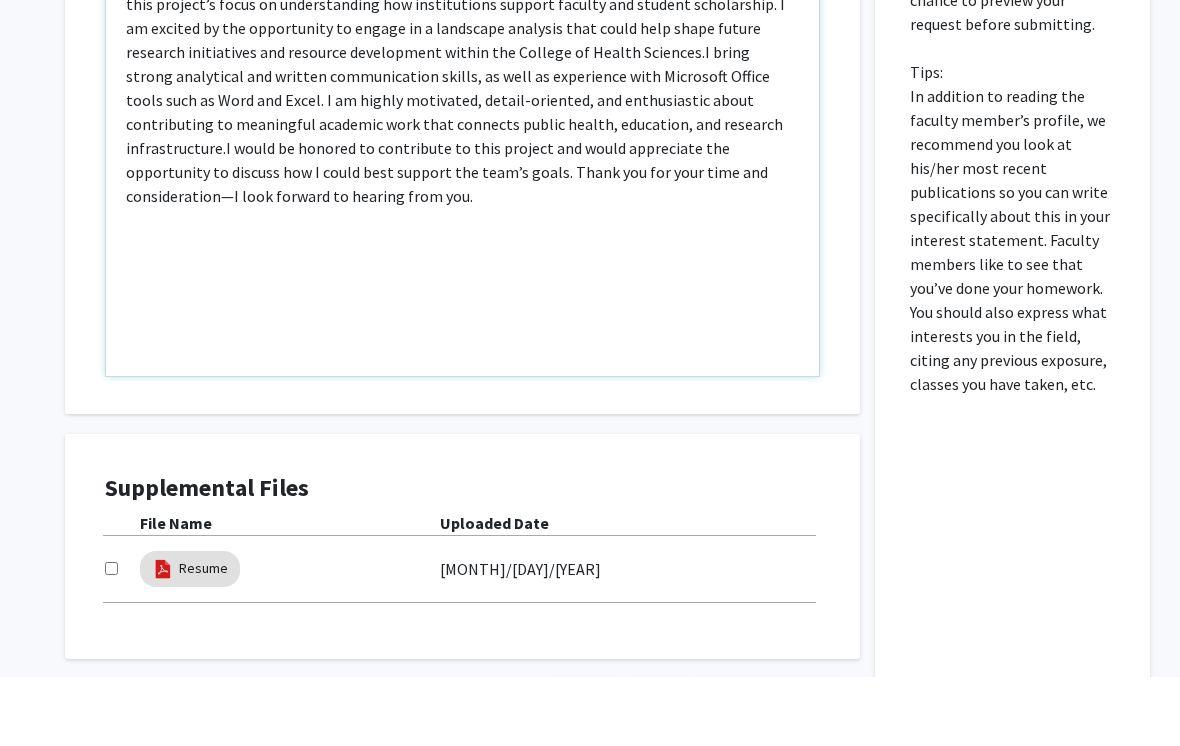 scroll, scrollTop: 835, scrollLeft: 0, axis: vertical 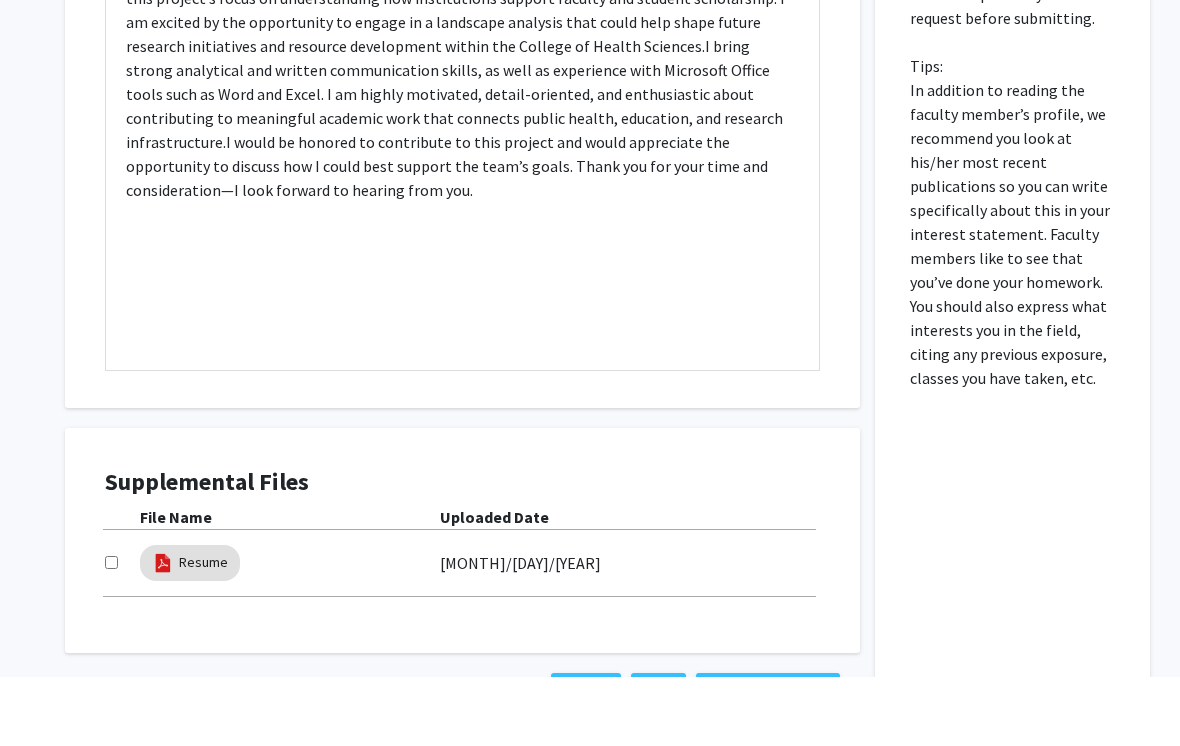 click on "Please fill out why you are specifically interested in doing research with this faculty member. This information will be combined with your profile and sent to the faculty member you are applying to. You will have a chance to preview your request before submitting.   Tips:  In addition to reading the faculty member’s profile, we recommend you look at his/her most recent publications so you can write specifically about this in your interest statement. Faculty members like to see that you’ve done your homework. You should also express what interests you in the field, citing any previous exposure, classes you have taken, etc." at bounding box center (1012, 159) 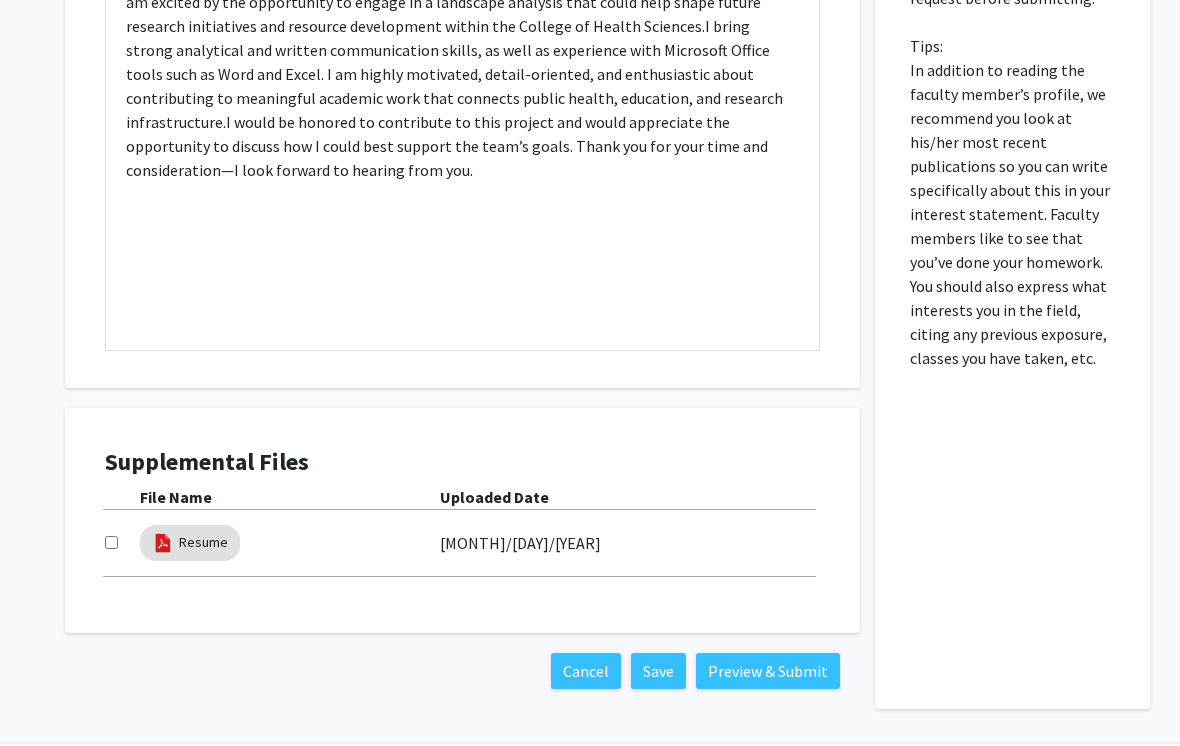 scroll, scrollTop: 958, scrollLeft: 0, axis: vertical 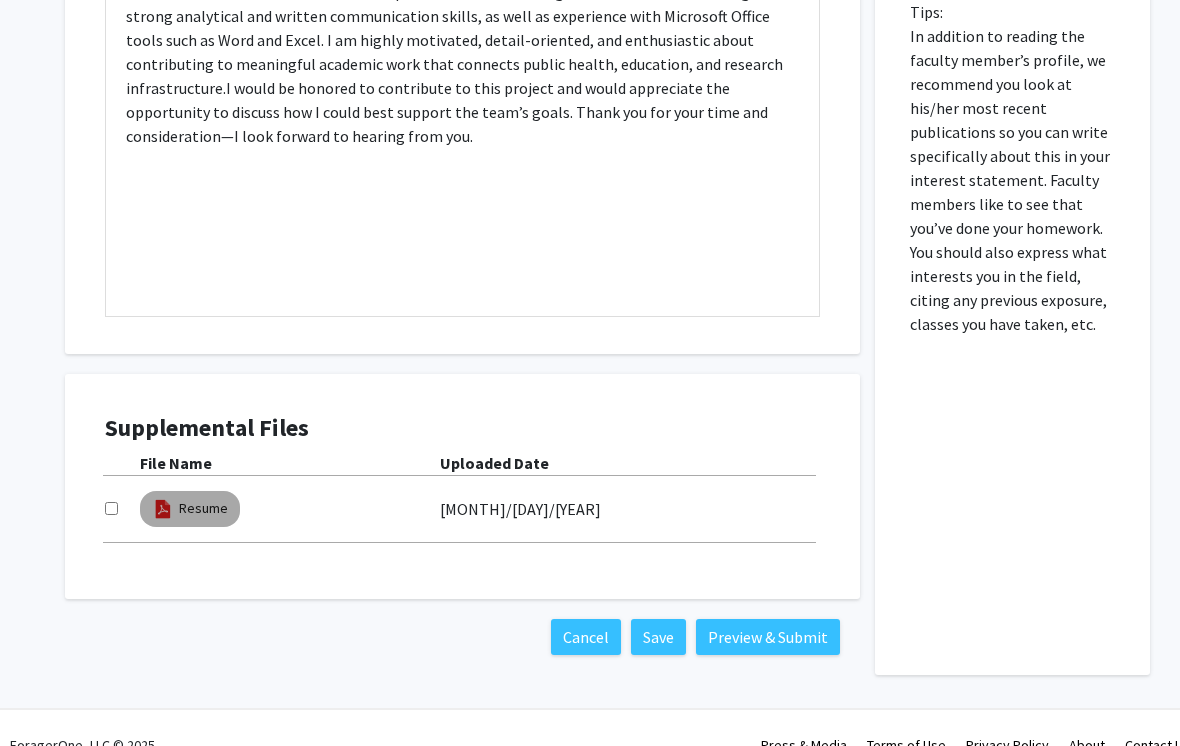 click on "Resume" at bounding box center [203, 508] 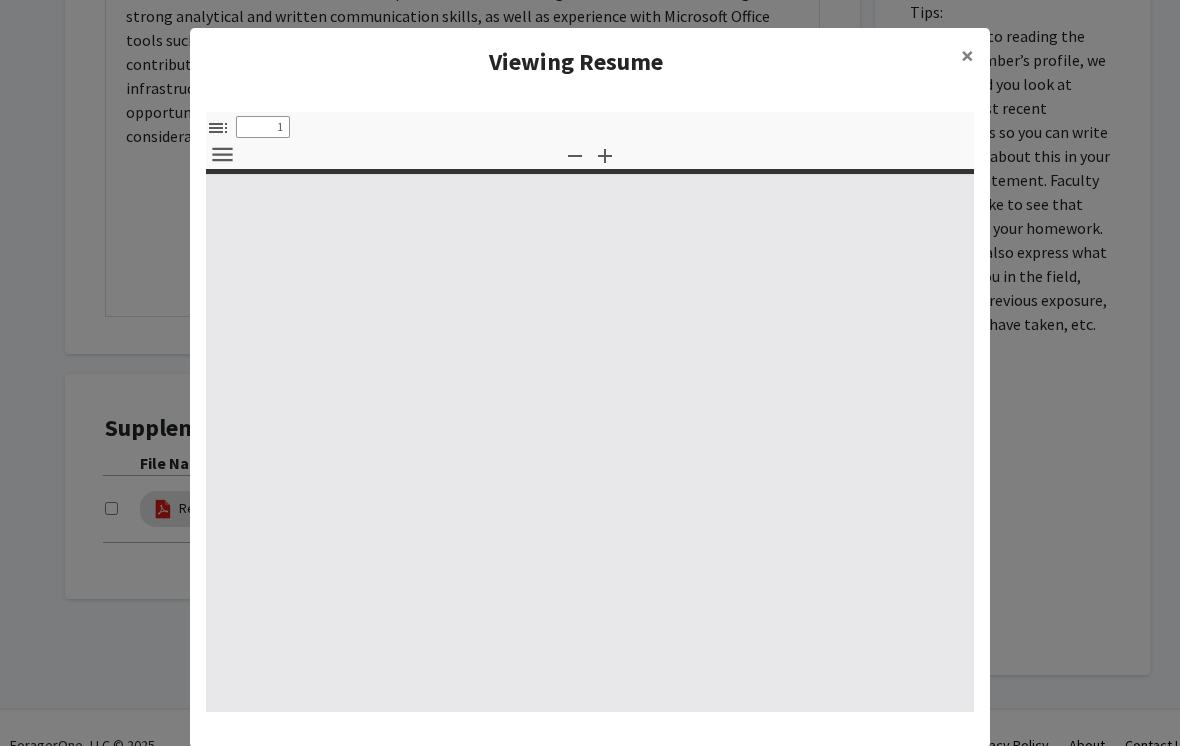 select on "custom" 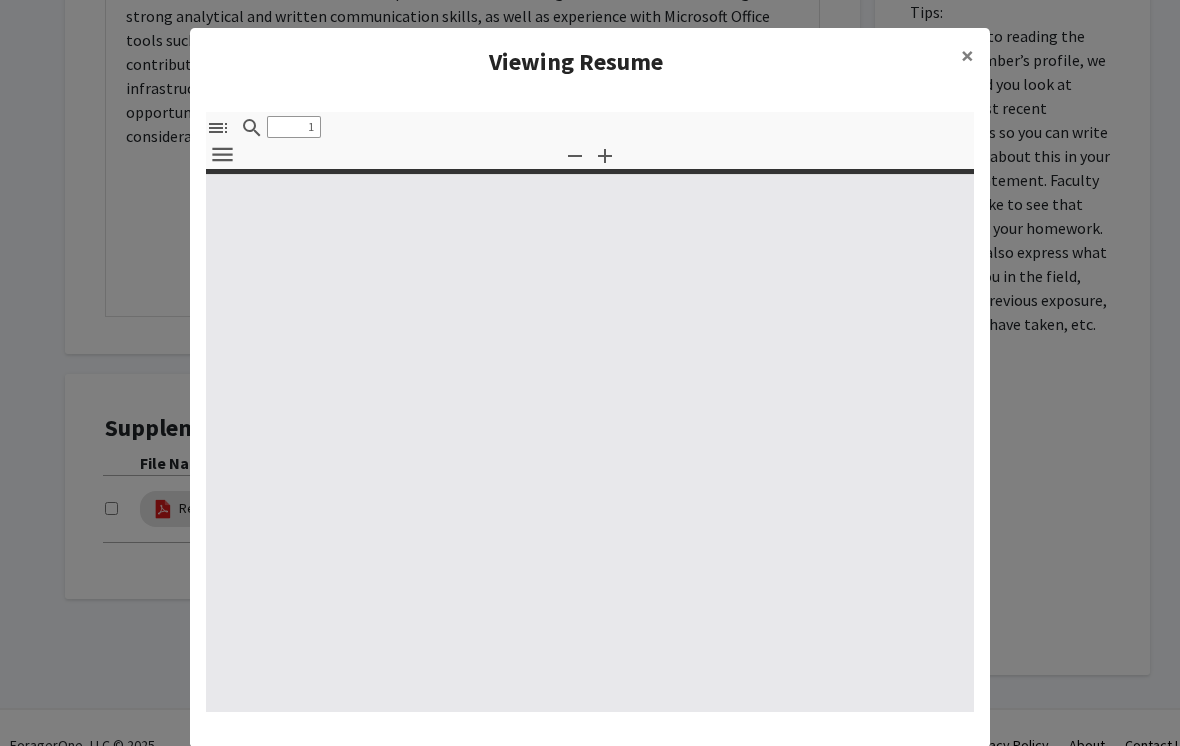 type on "0" 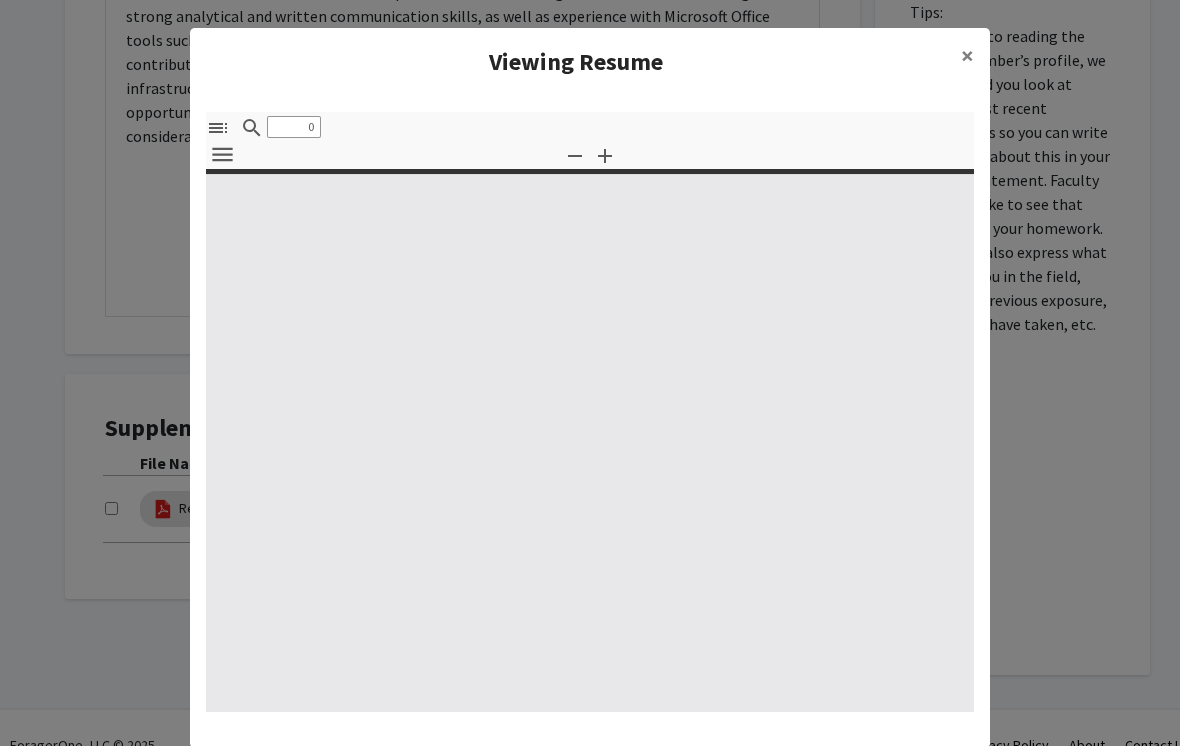 select on "custom" 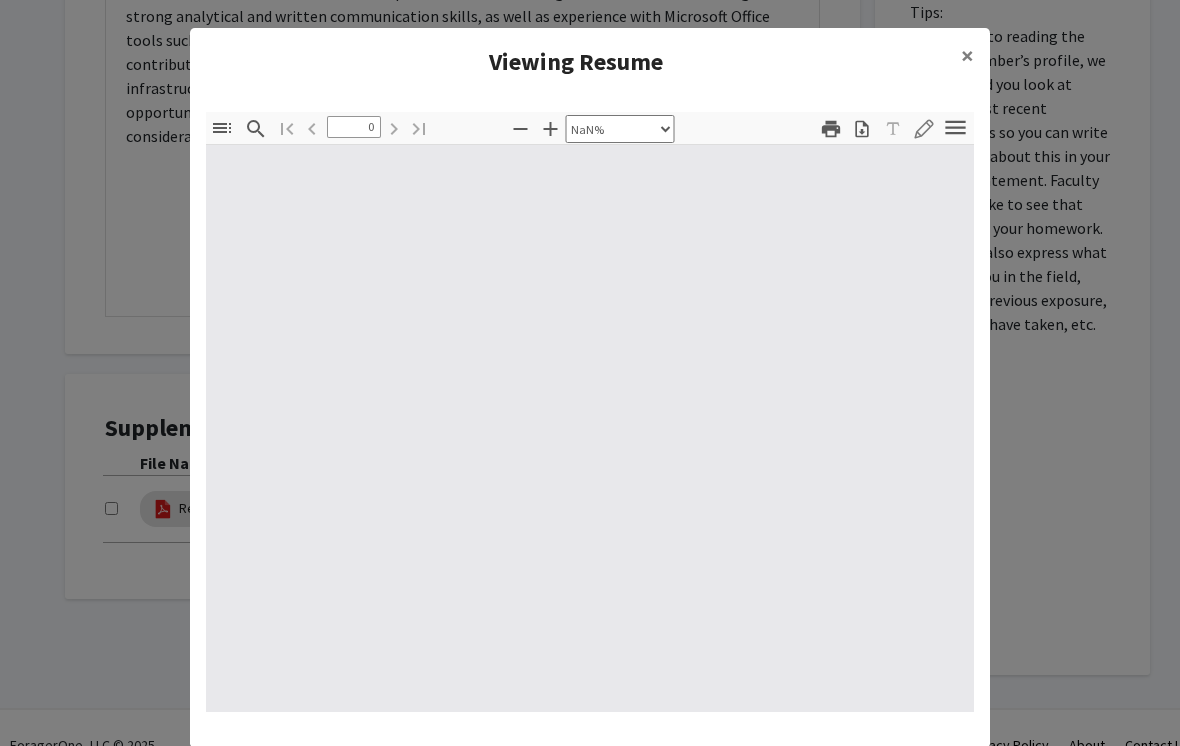 type on "1" 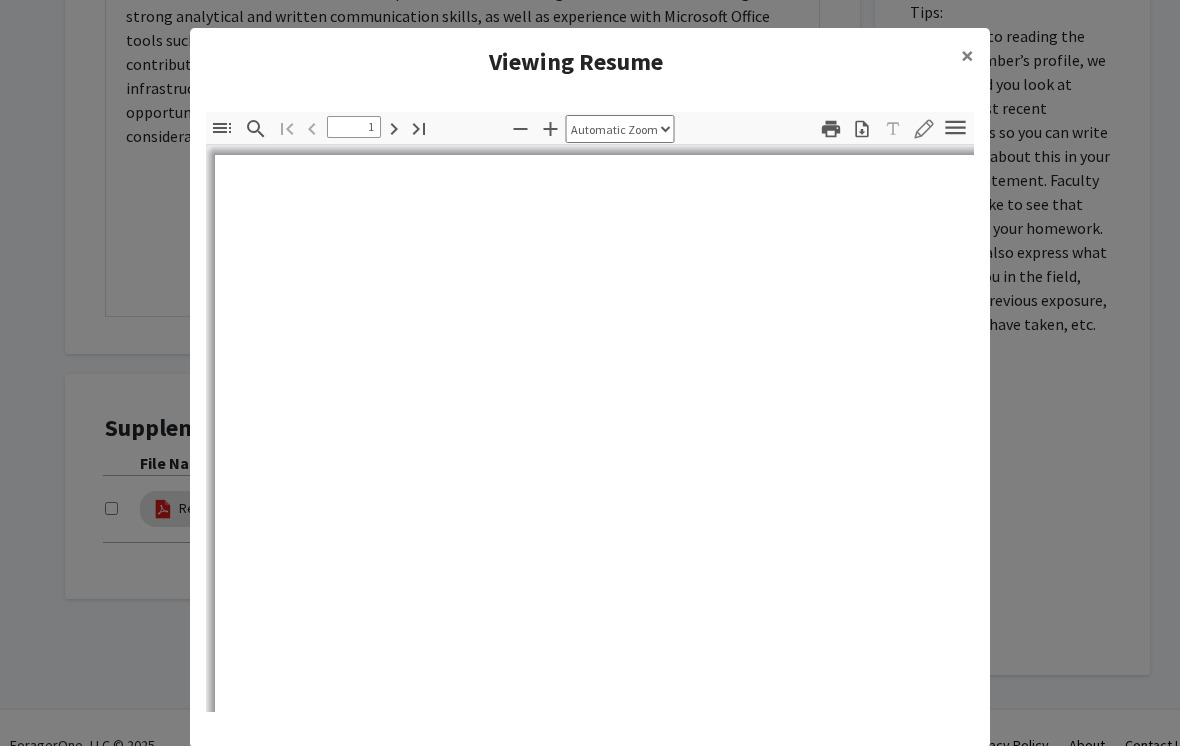 select on "auto" 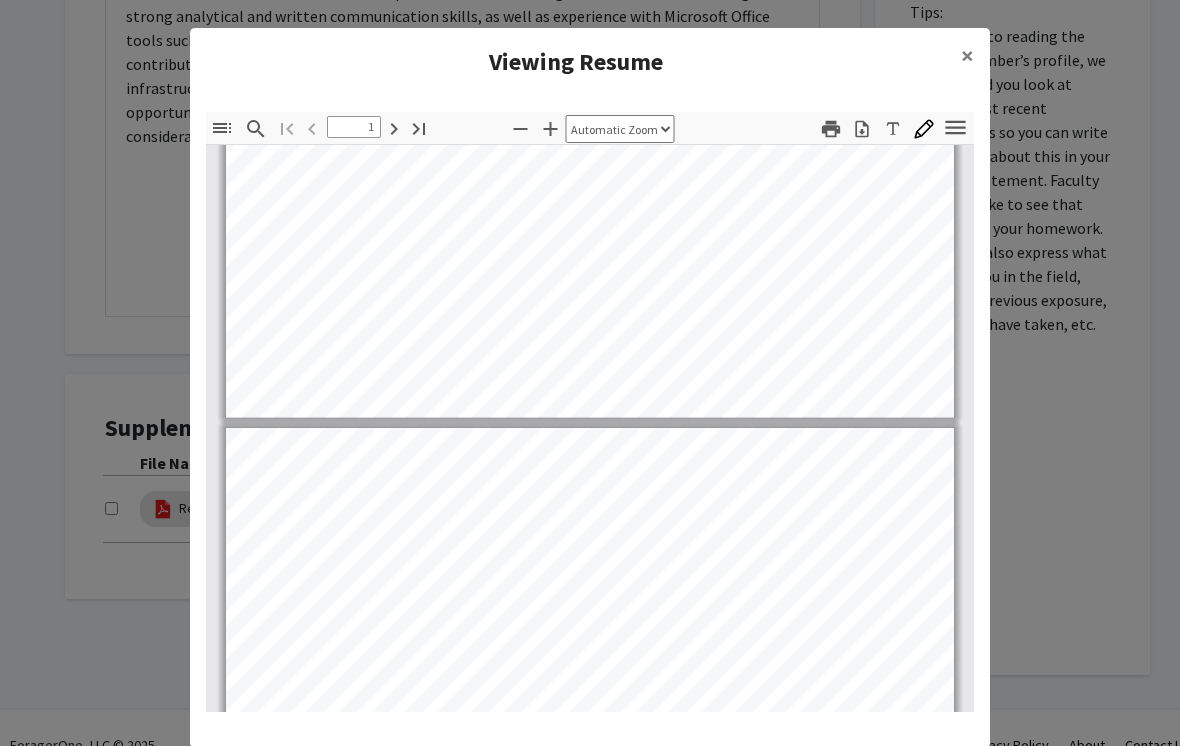type on "2" 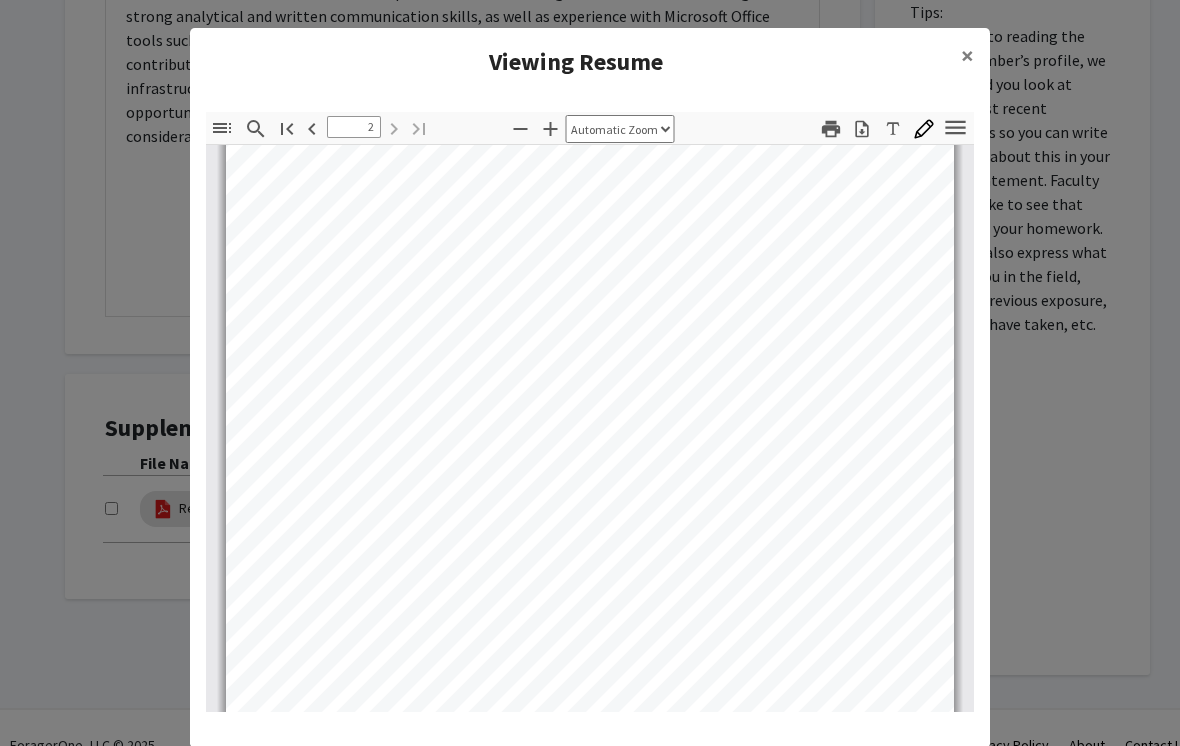 click on "×" 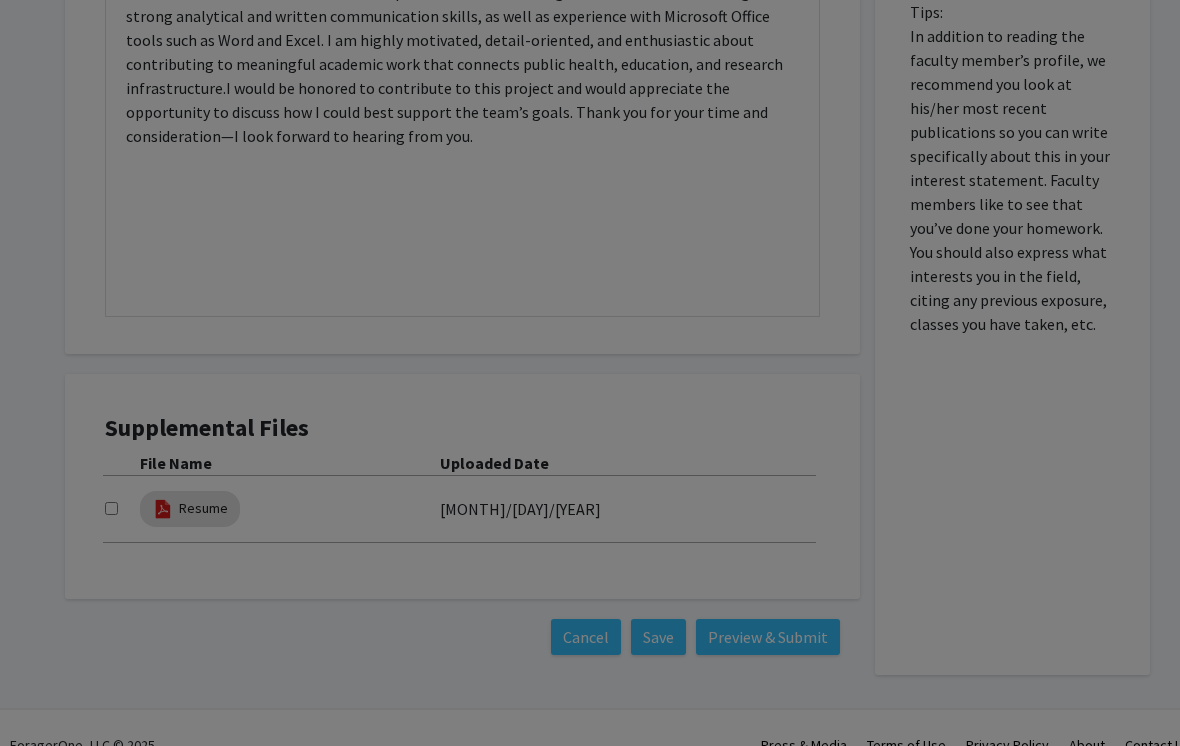 scroll, scrollTop: 1258, scrollLeft: 0, axis: vertical 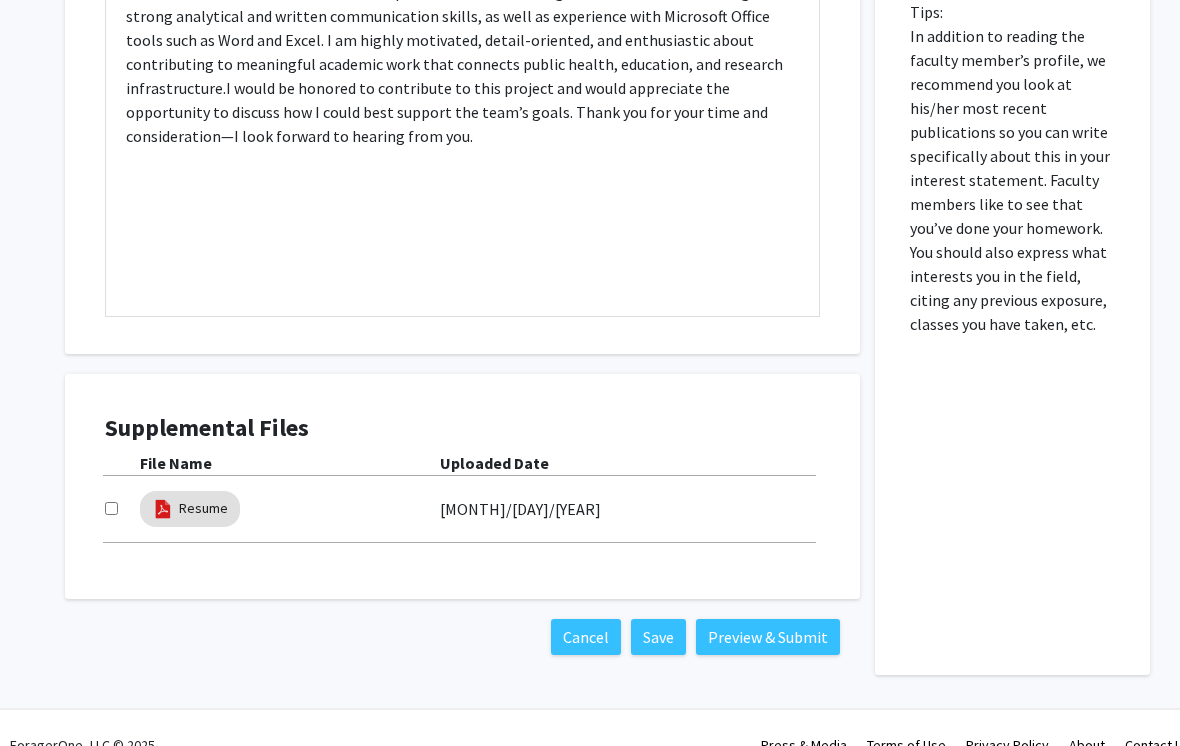 click on "Preview & Submit" at bounding box center [768, 637] 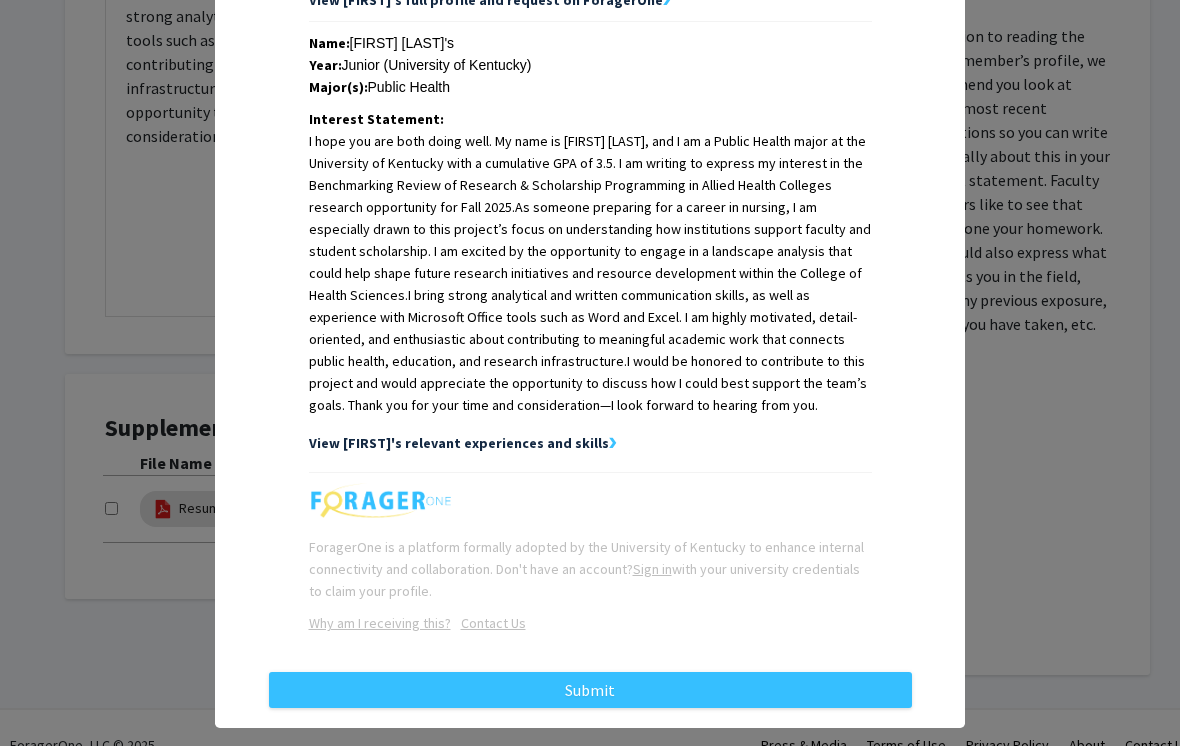 scroll, scrollTop: 416, scrollLeft: 0, axis: vertical 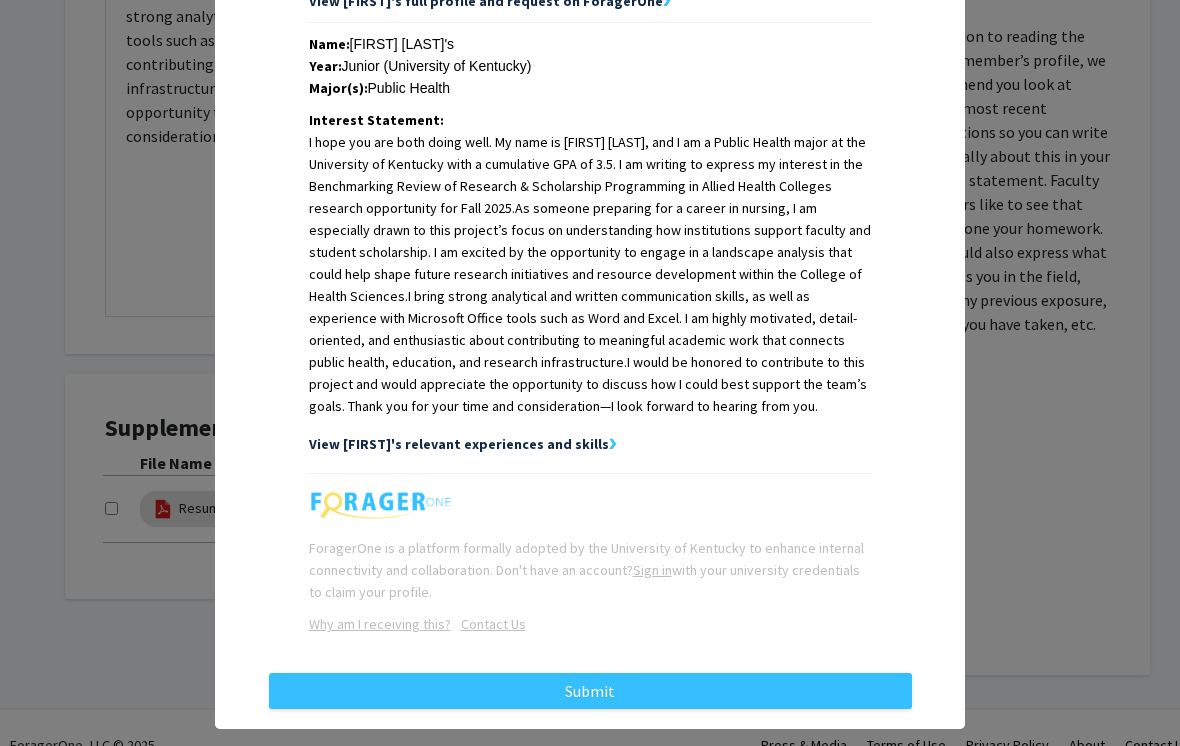 click on "Submit" at bounding box center [590, 691] 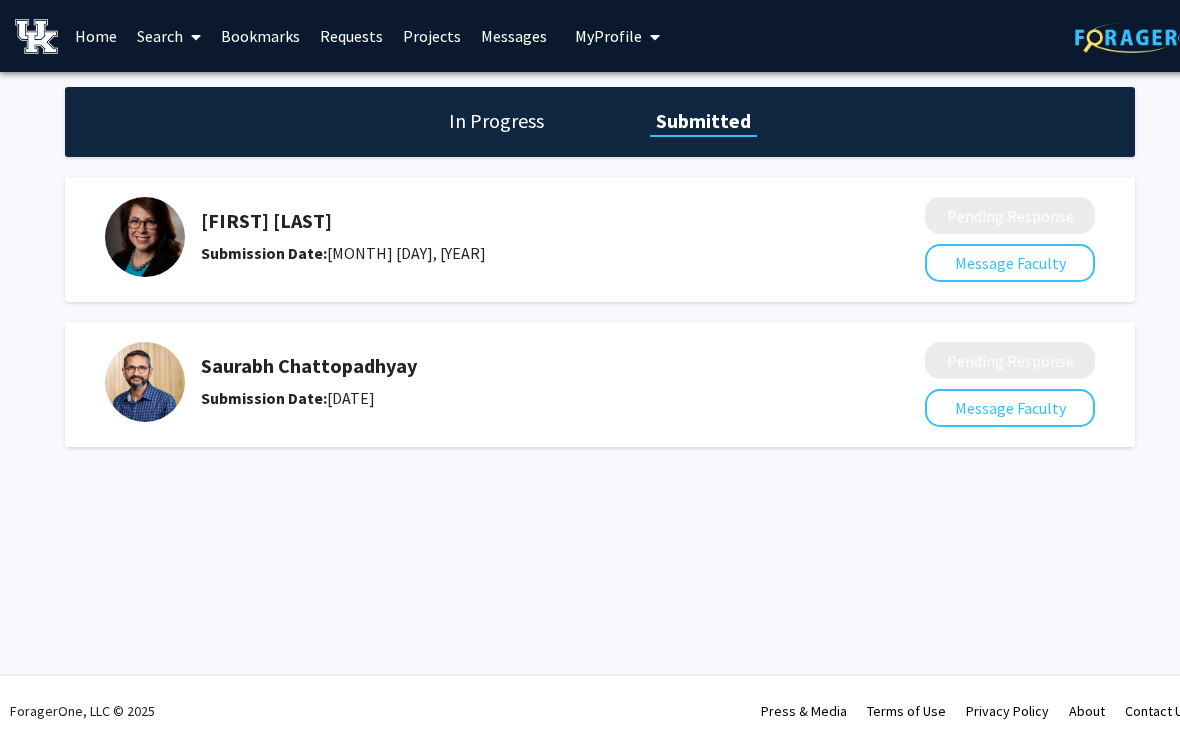 click on "Bookmarks" at bounding box center (260, 36) 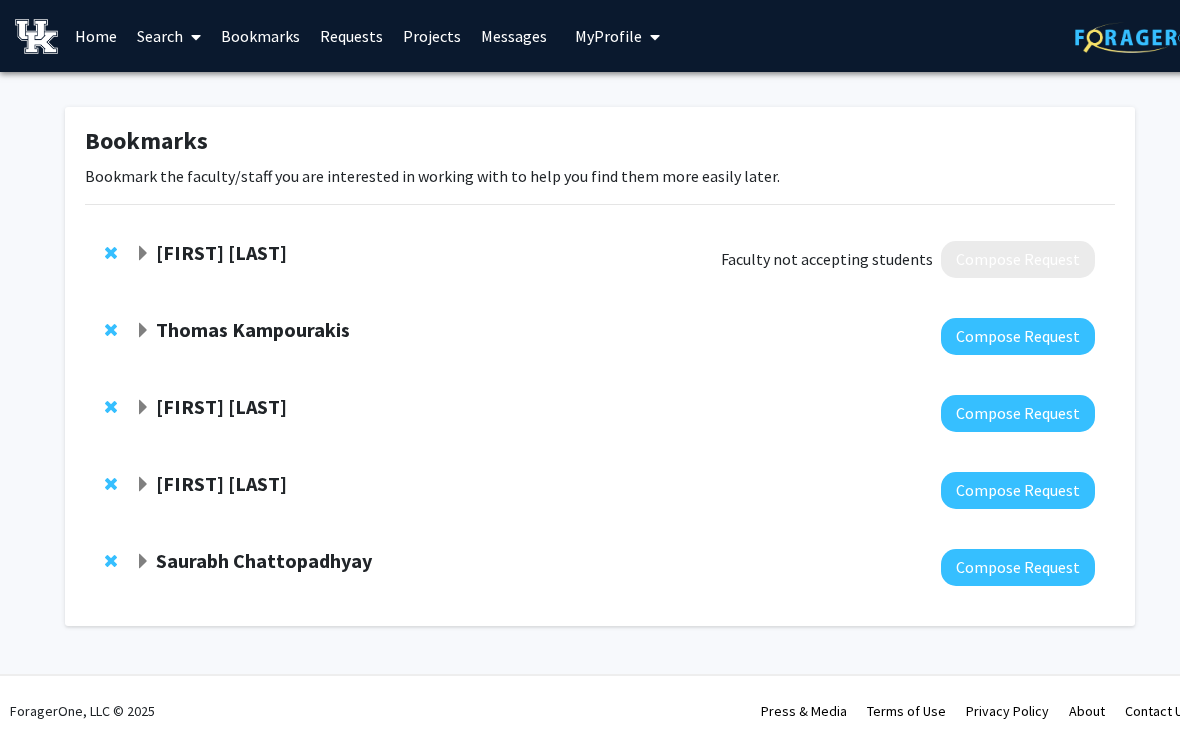 click on "Search" at bounding box center (169, 36) 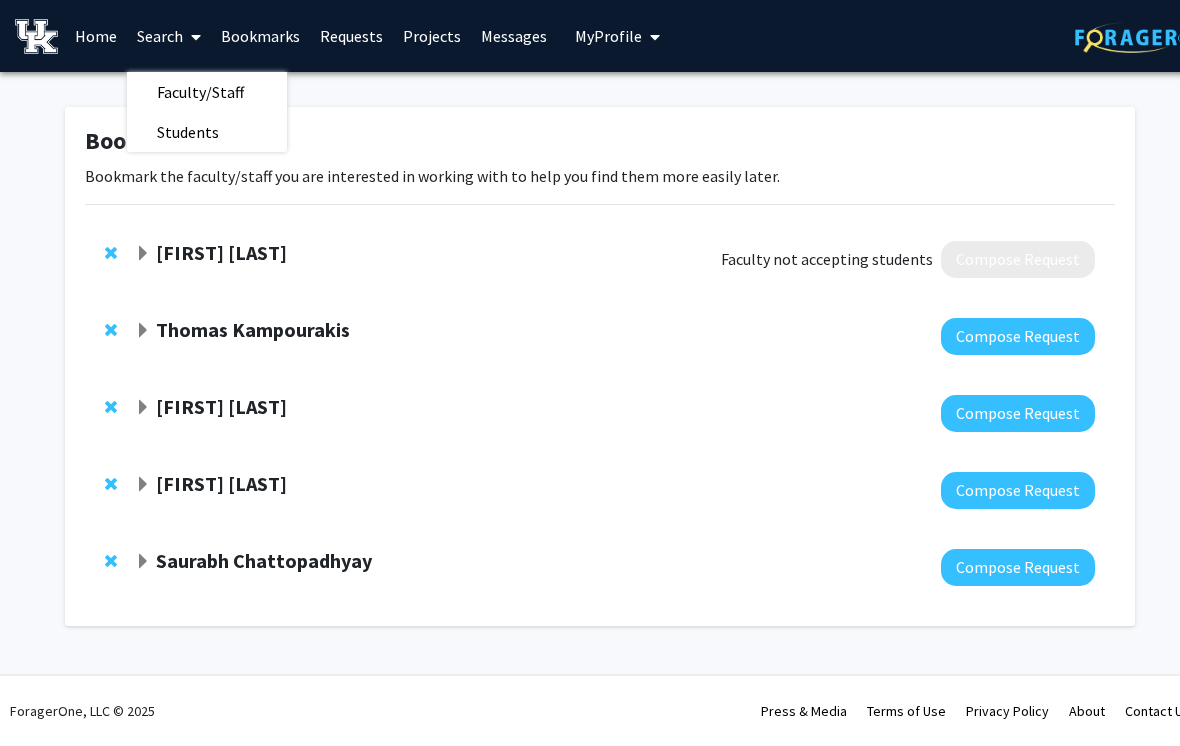 click on "Faculty/Staff" at bounding box center (200, 92) 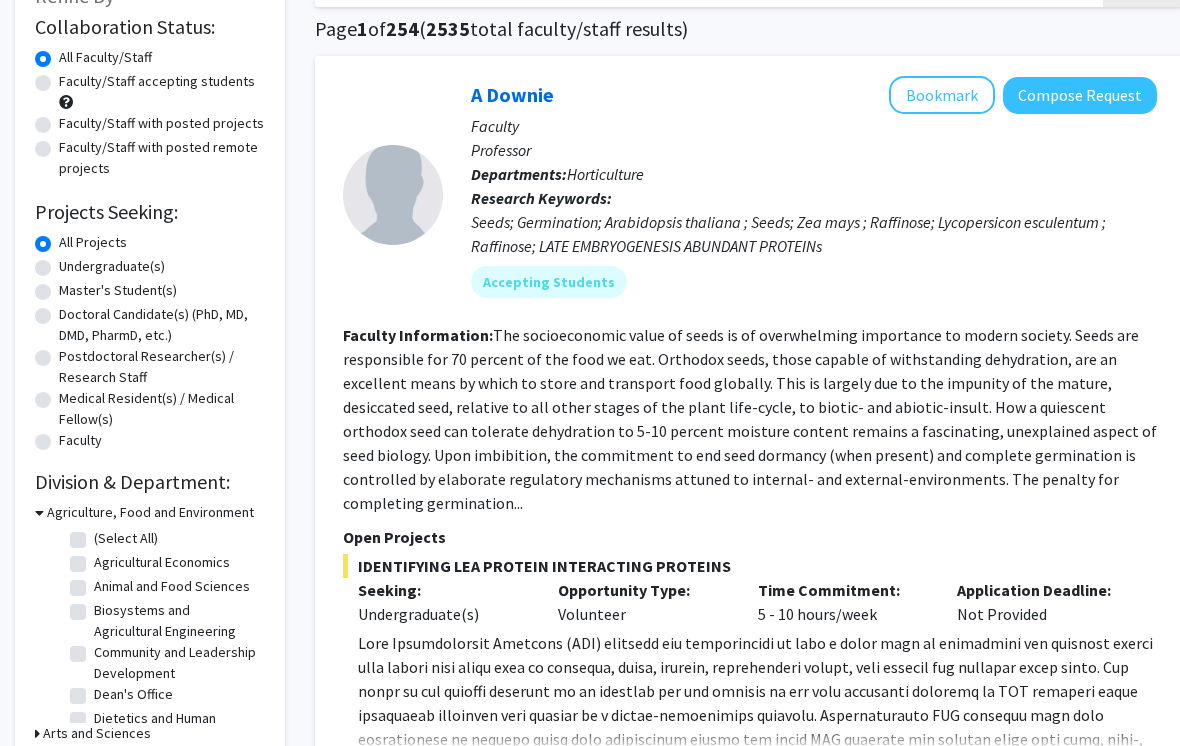 scroll, scrollTop: 147, scrollLeft: 0, axis: vertical 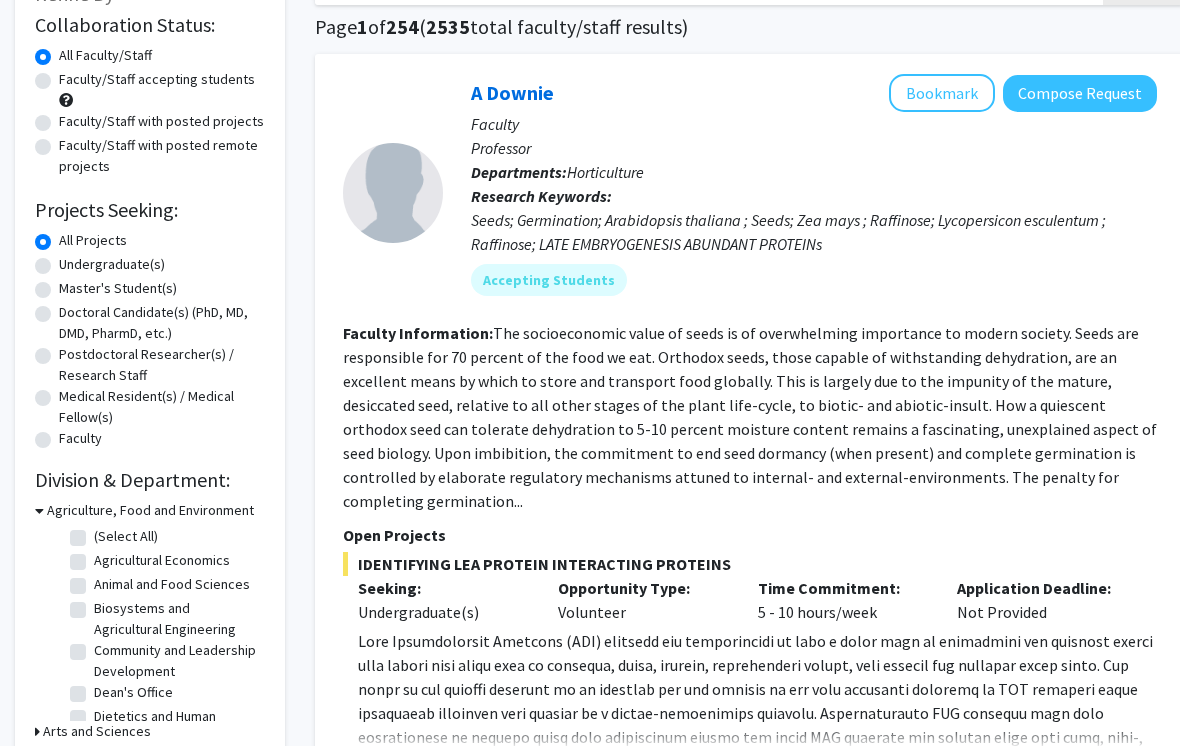 click on "Undergraduate(s)" 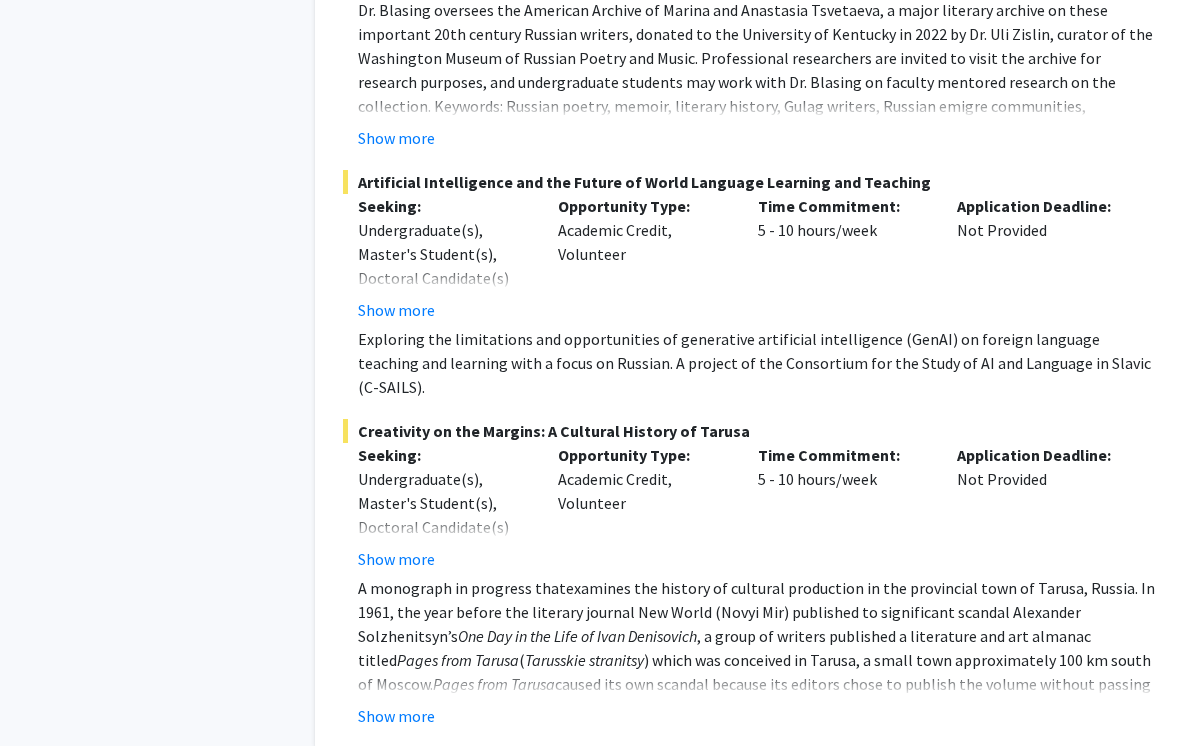 scroll, scrollTop: 10578, scrollLeft: 0, axis: vertical 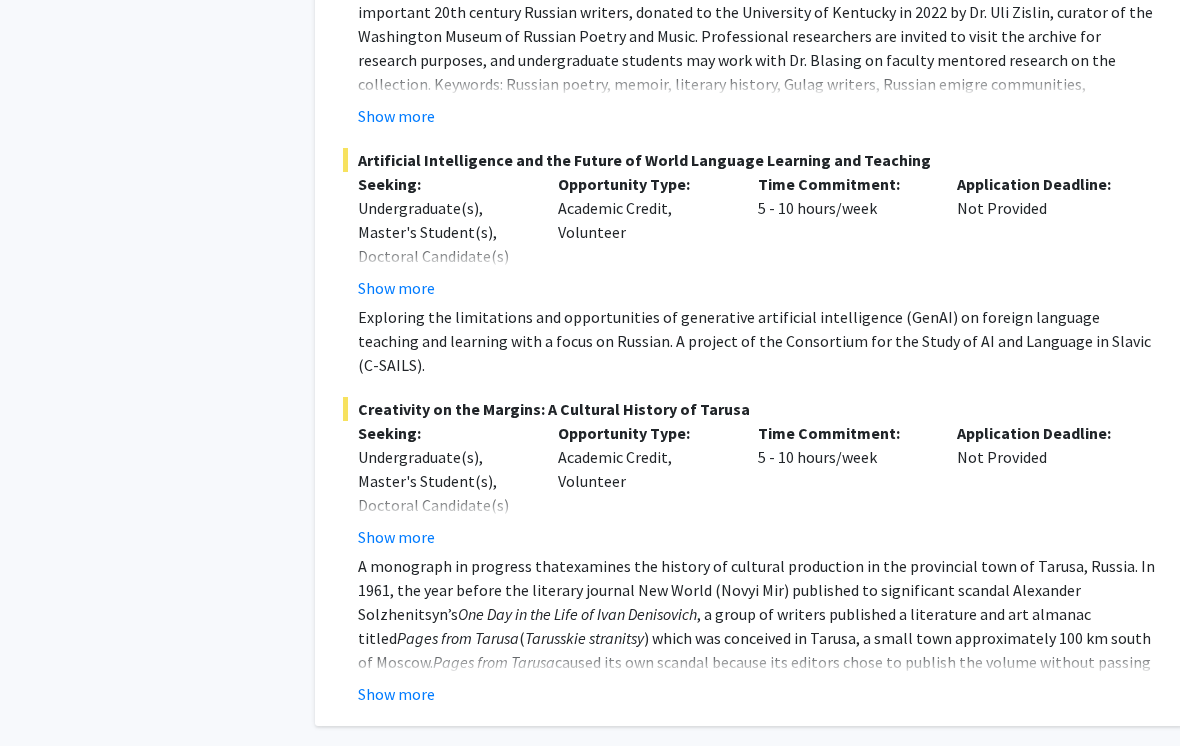 click on "Next »" 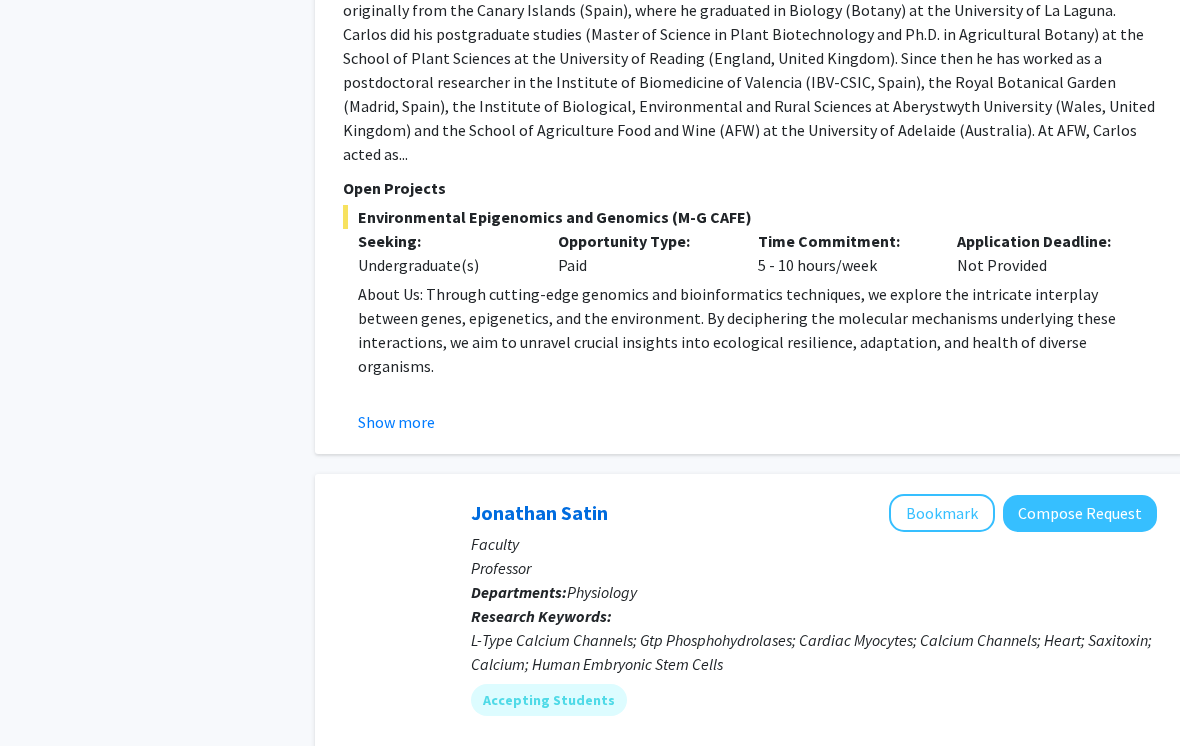 scroll, scrollTop: 3687, scrollLeft: 0, axis: vertical 